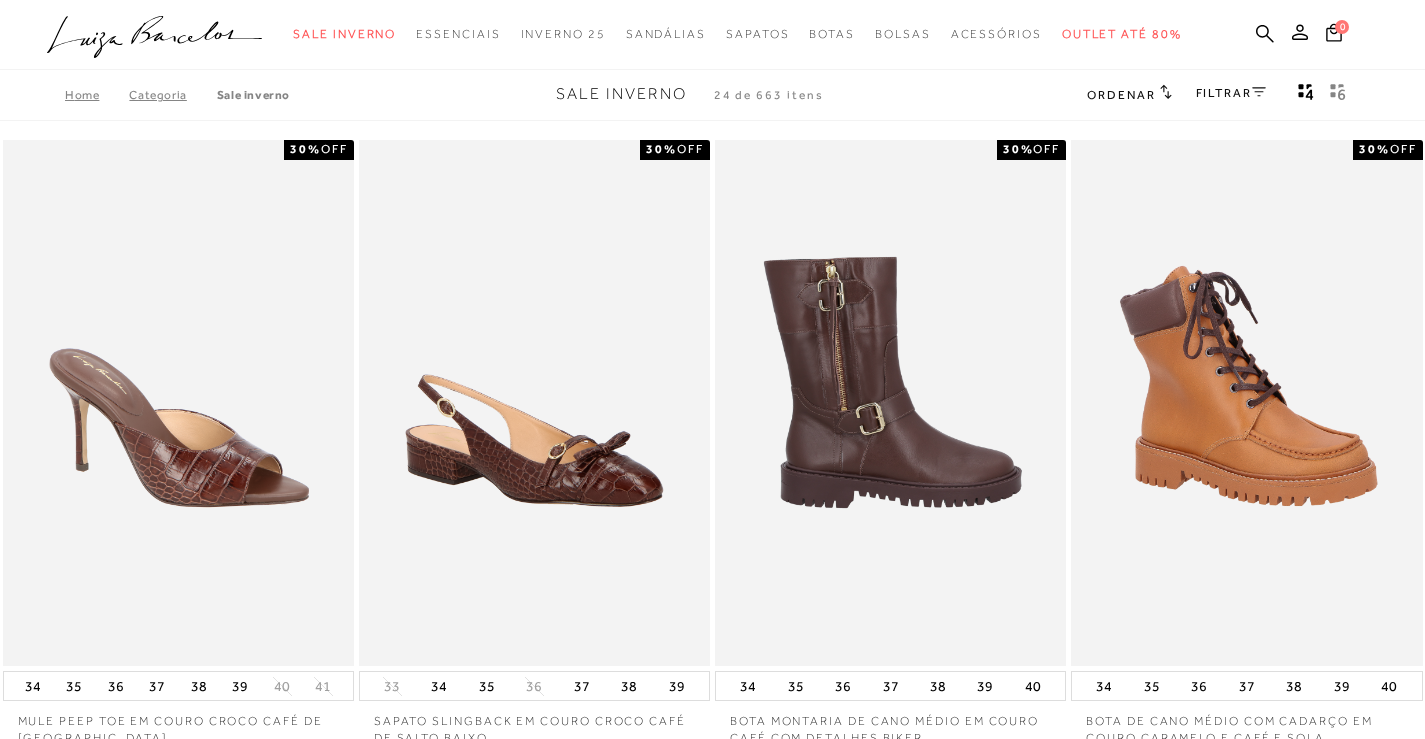 scroll, scrollTop: 0, scrollLeft: 0, axis: both 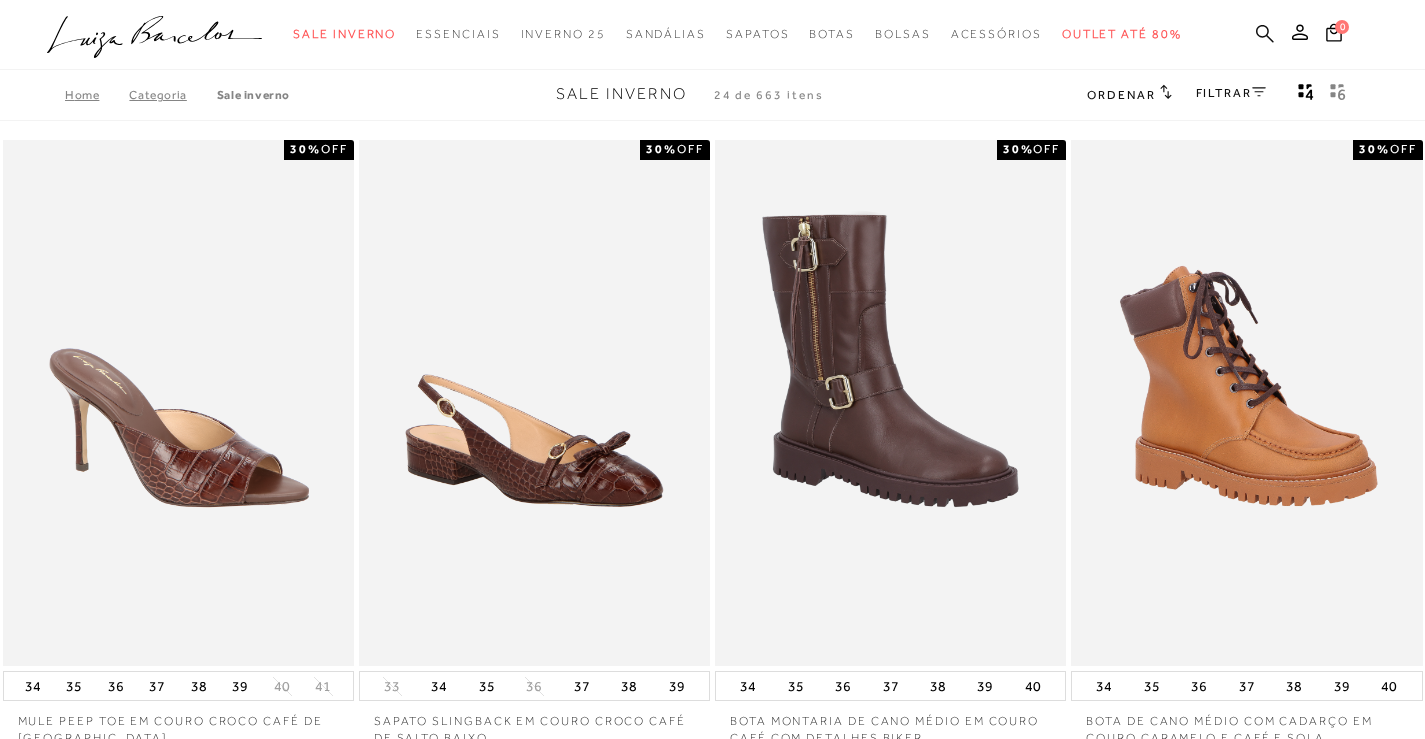 click 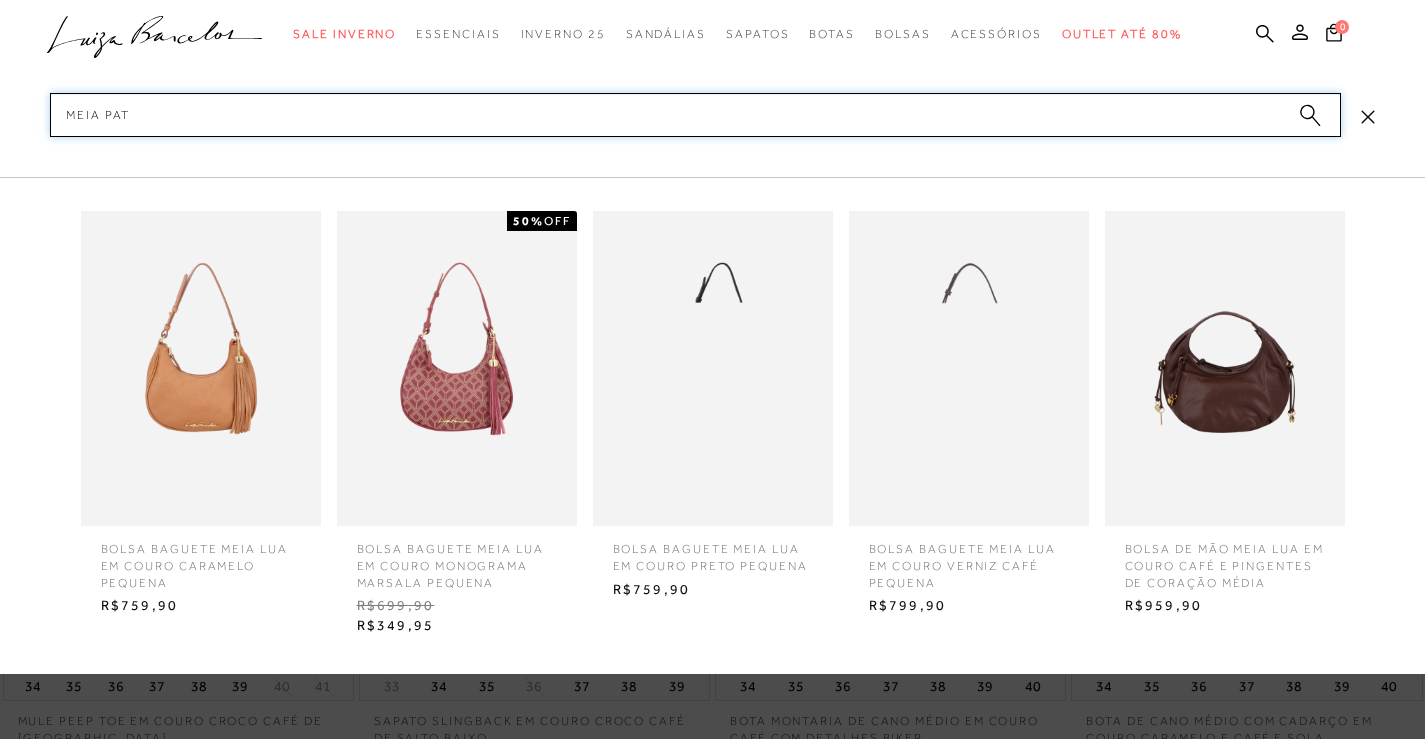 type on "meia pata" 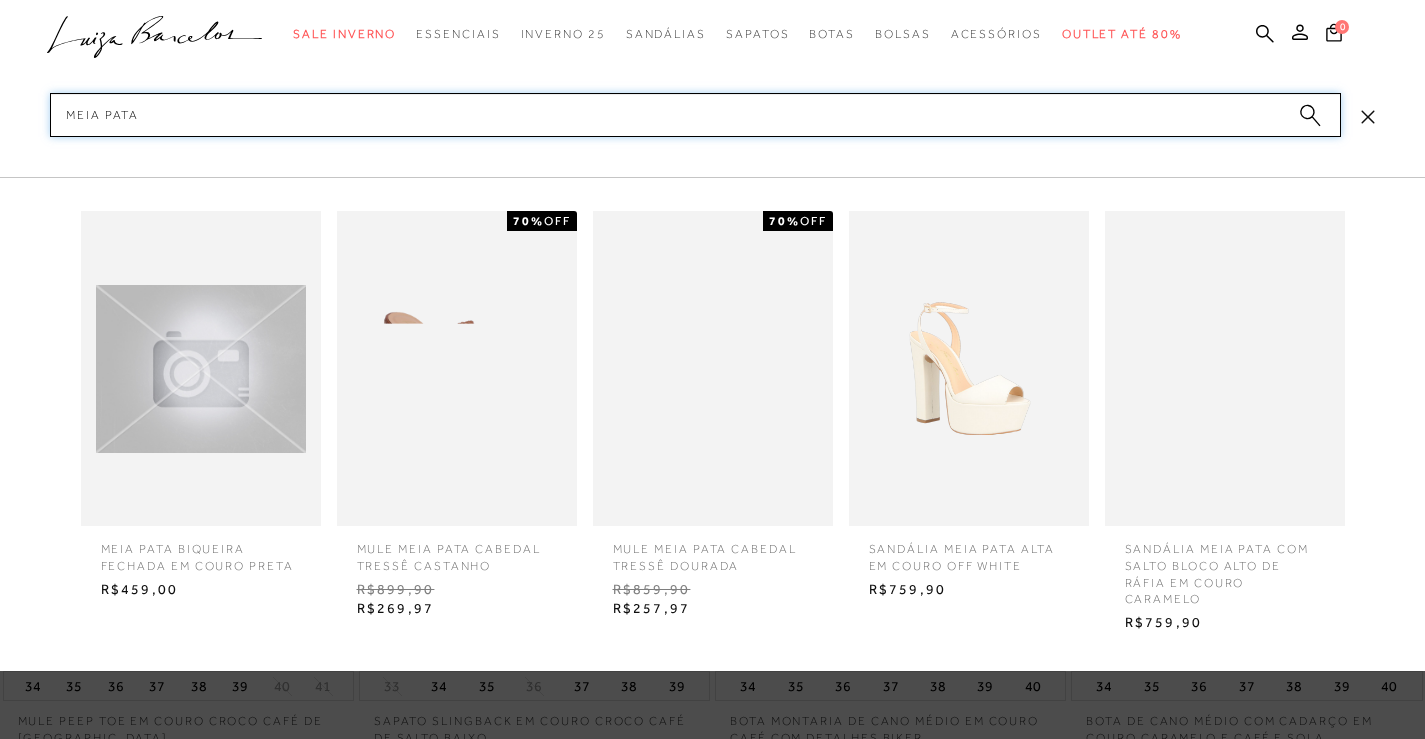 type 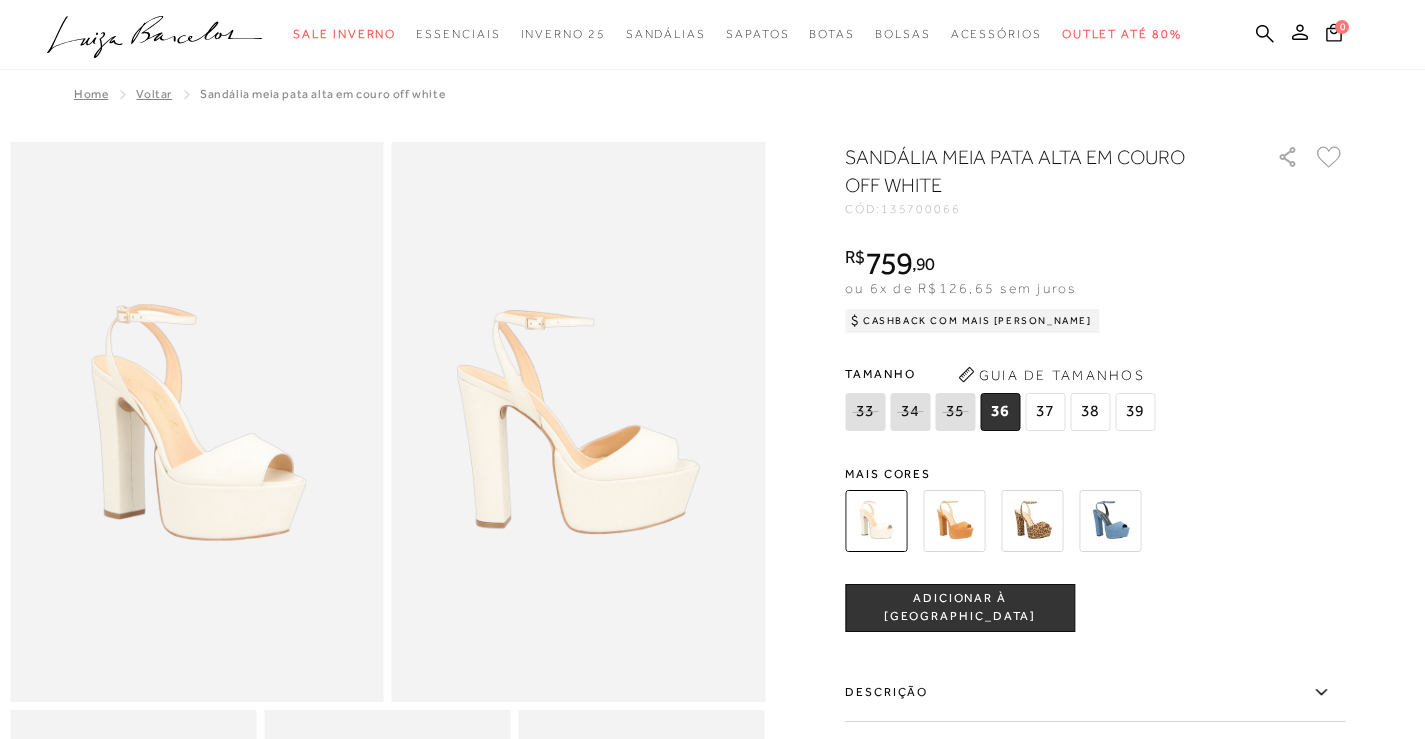 scroll, scrollTop: 600, scrollLeft: 0, axis: vertical 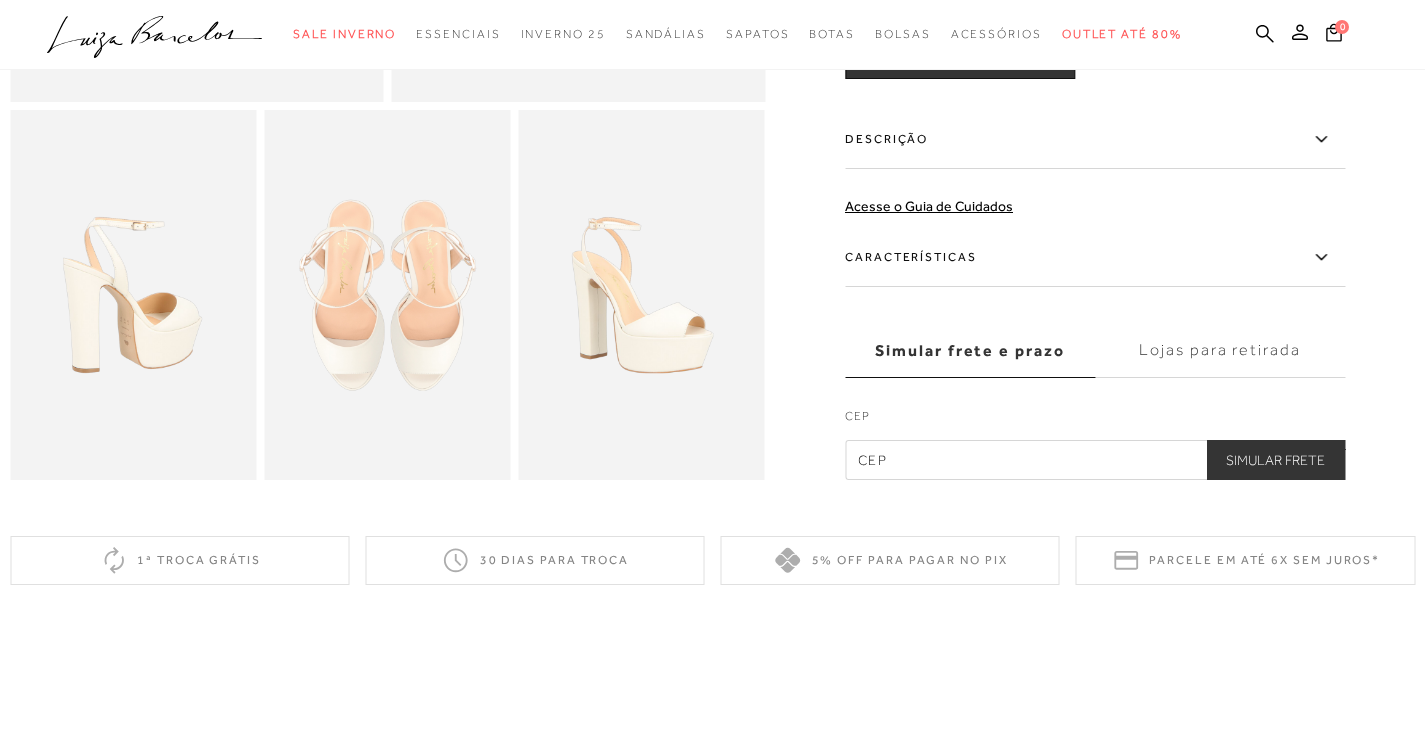click 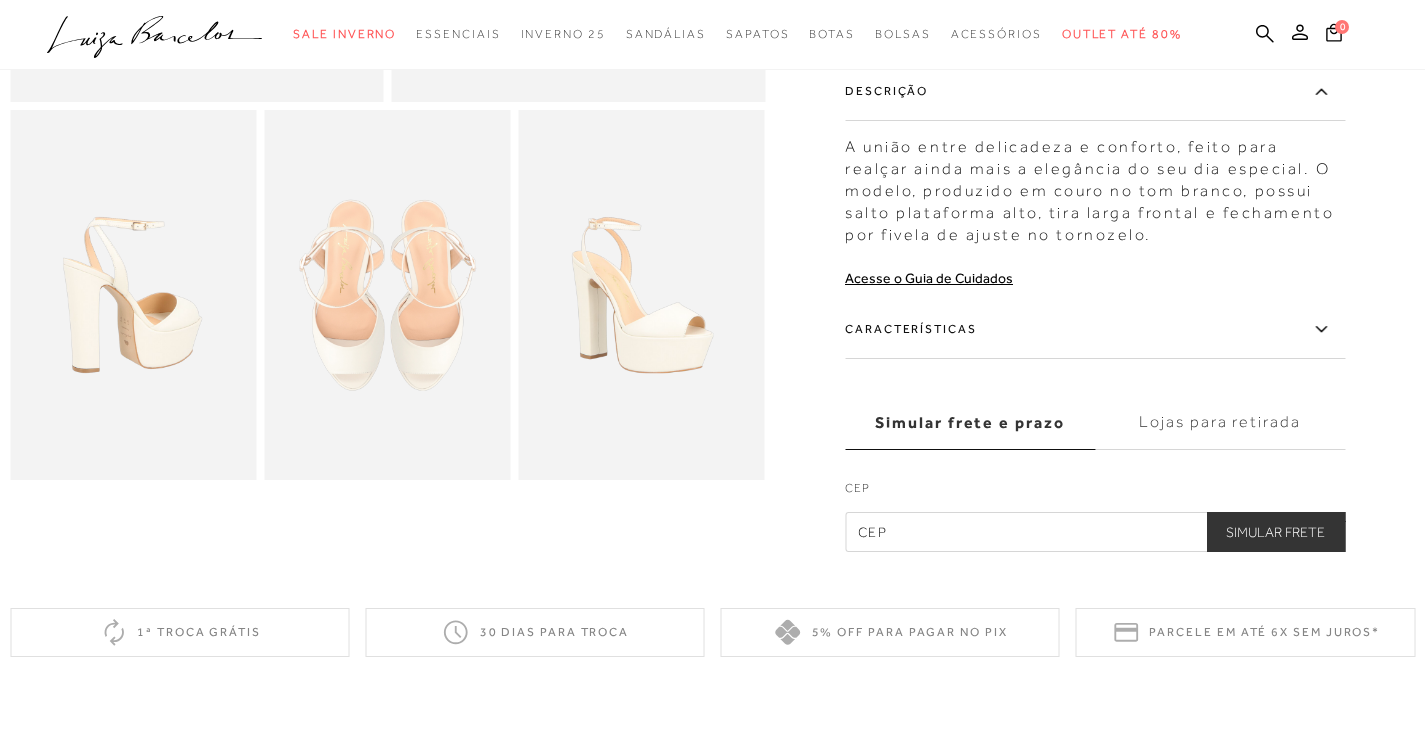 click 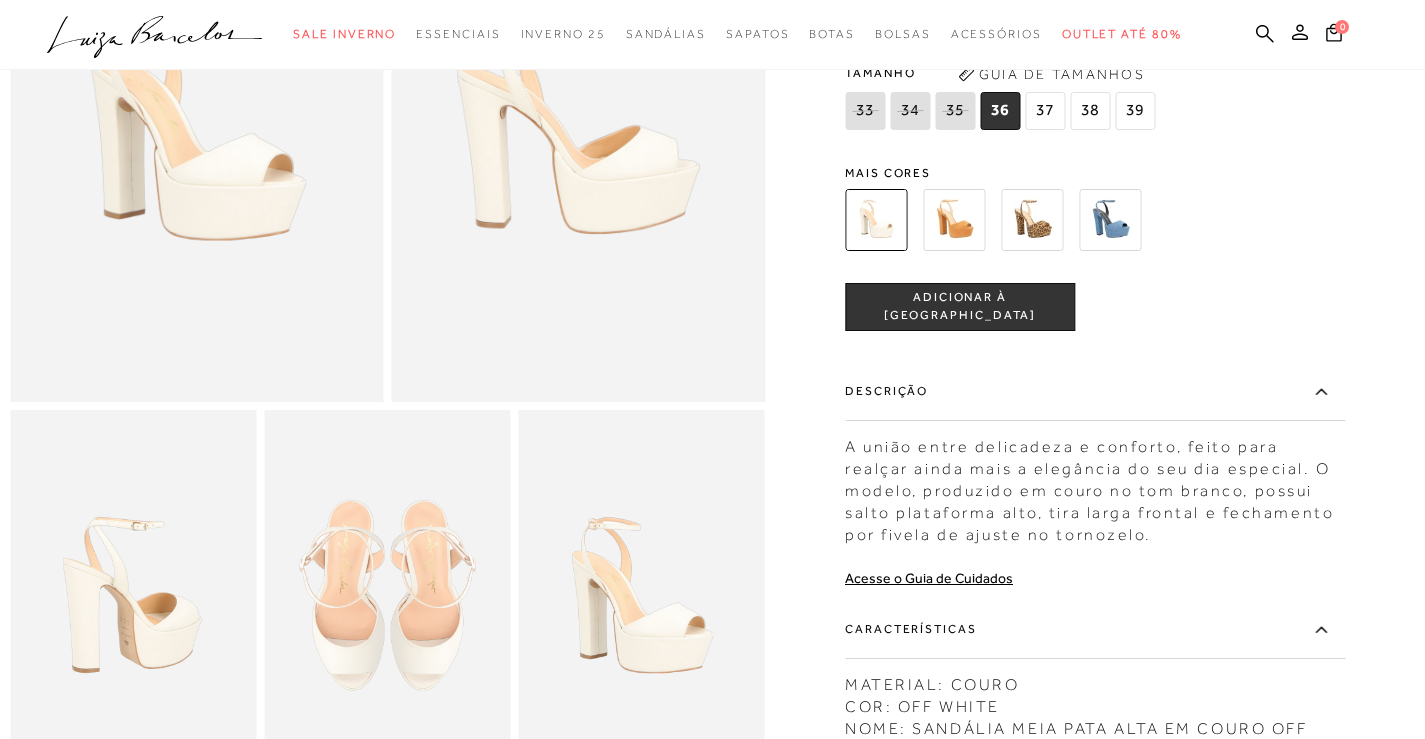 scroll, scrollTop: 0, scrollLeft: 0, axis: both 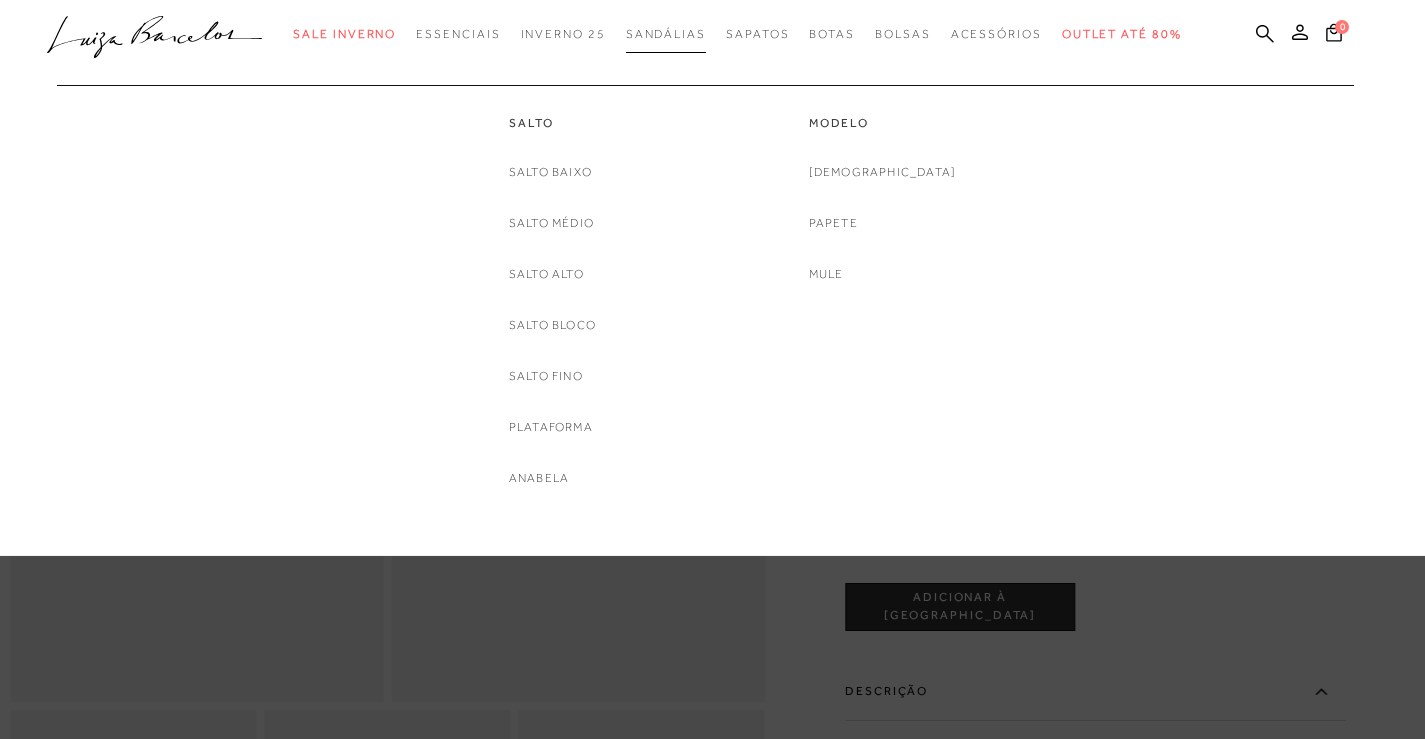 click on "Sandálias" at bounding box center (666, 34) 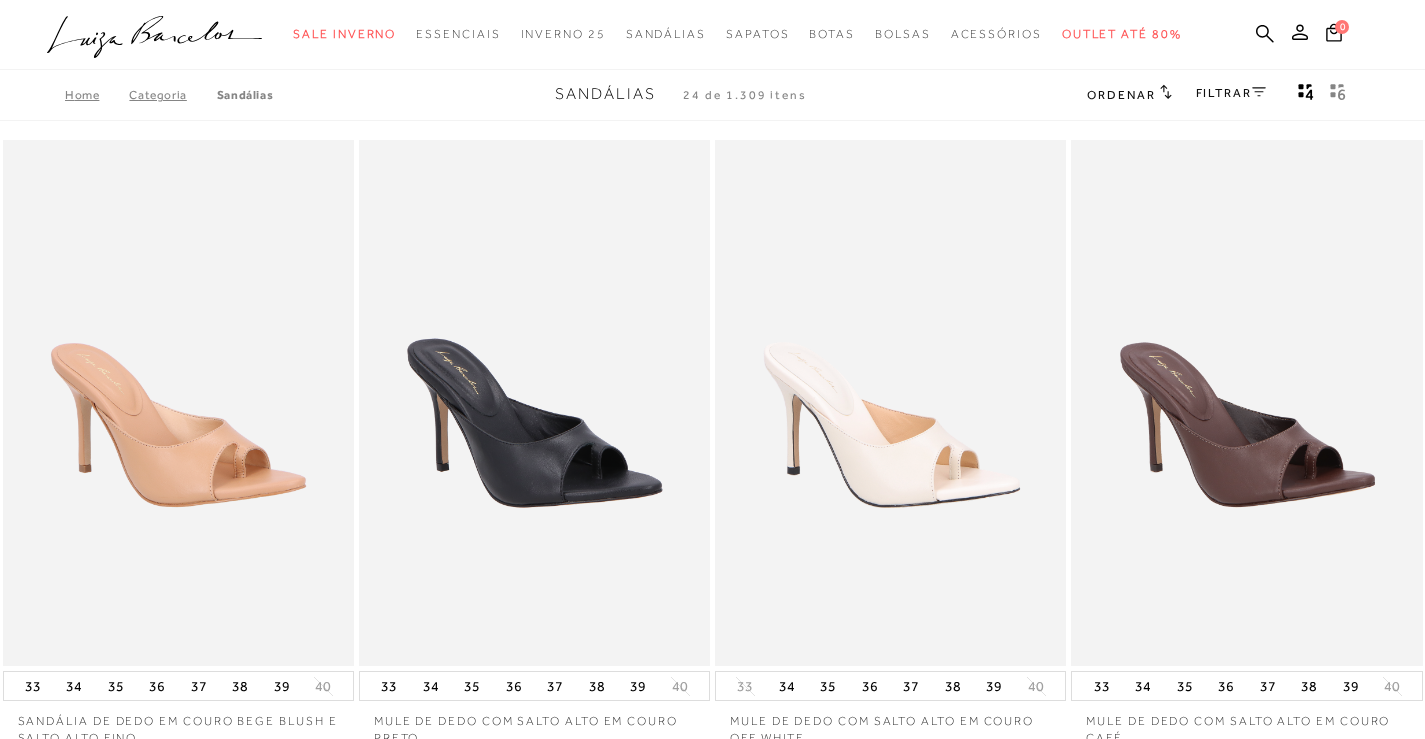 click on "FILTRAR" at bounding box center [1231, 93] 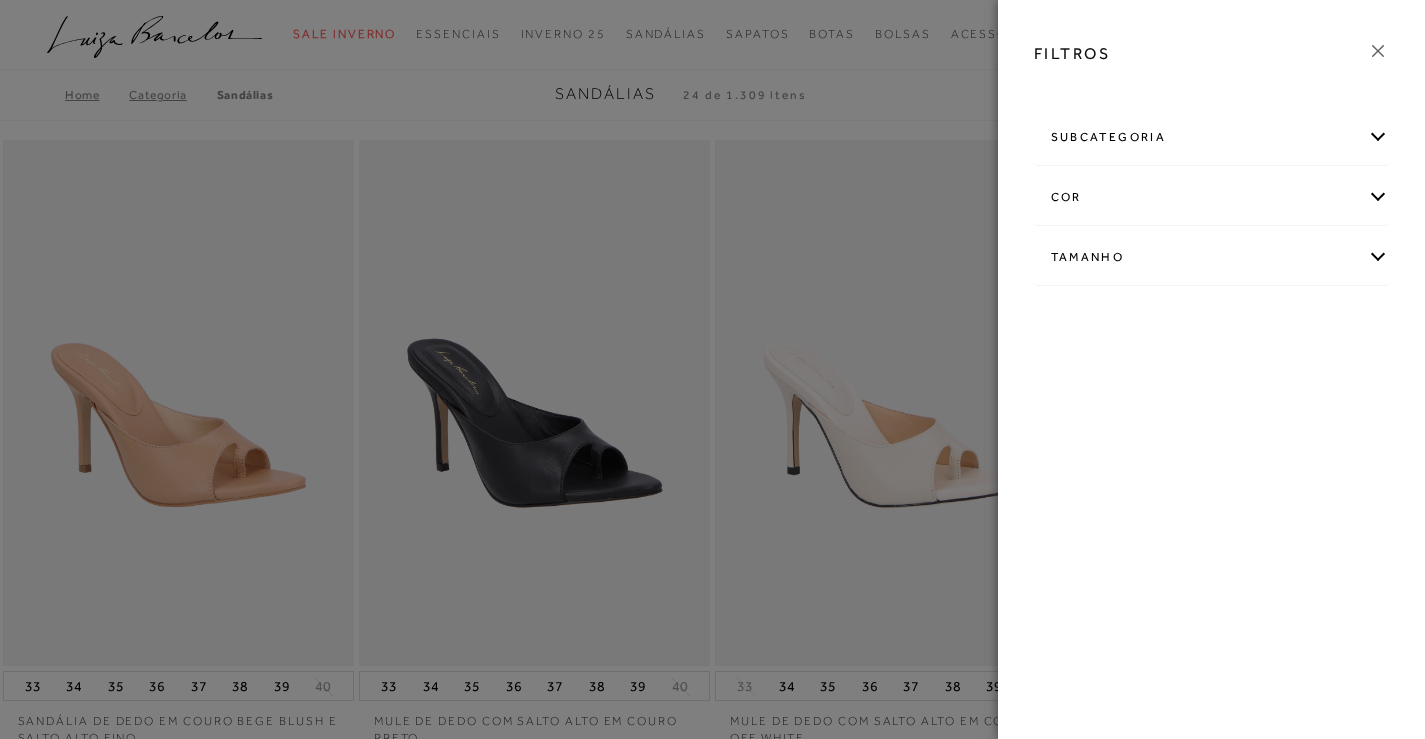 click on "subcategoria" at bounding box center (1212, 137) 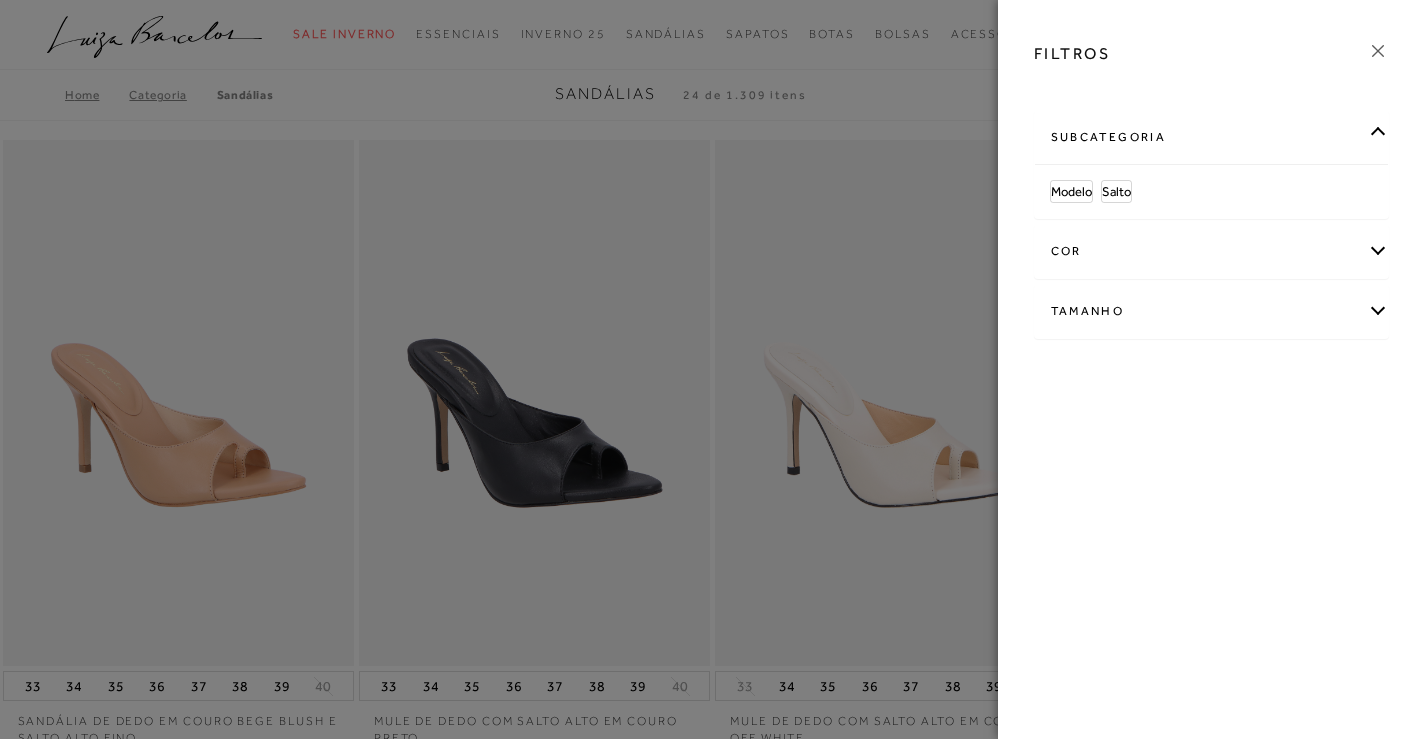 click on "cor" at bounding box center [1212, 251] 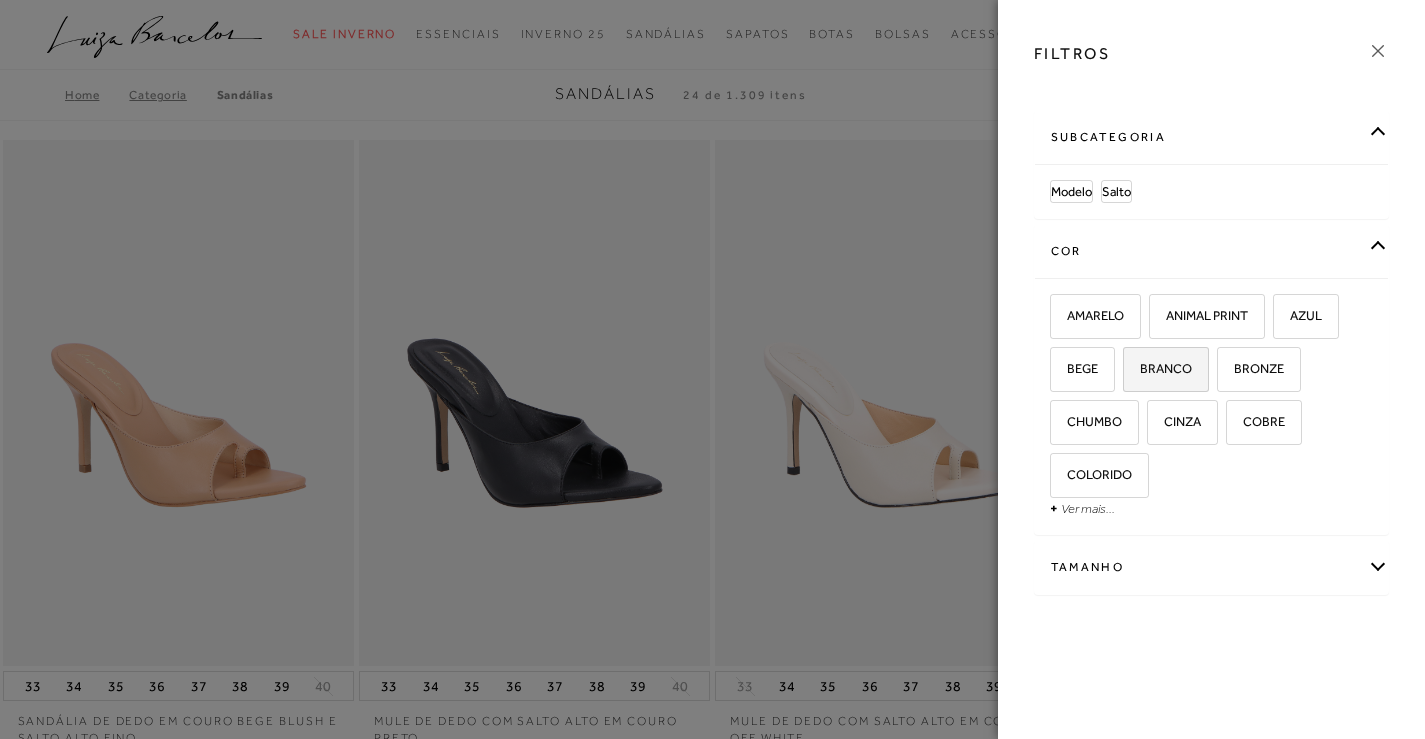 click on "BRANCO" at bounding box center [1158, 368] 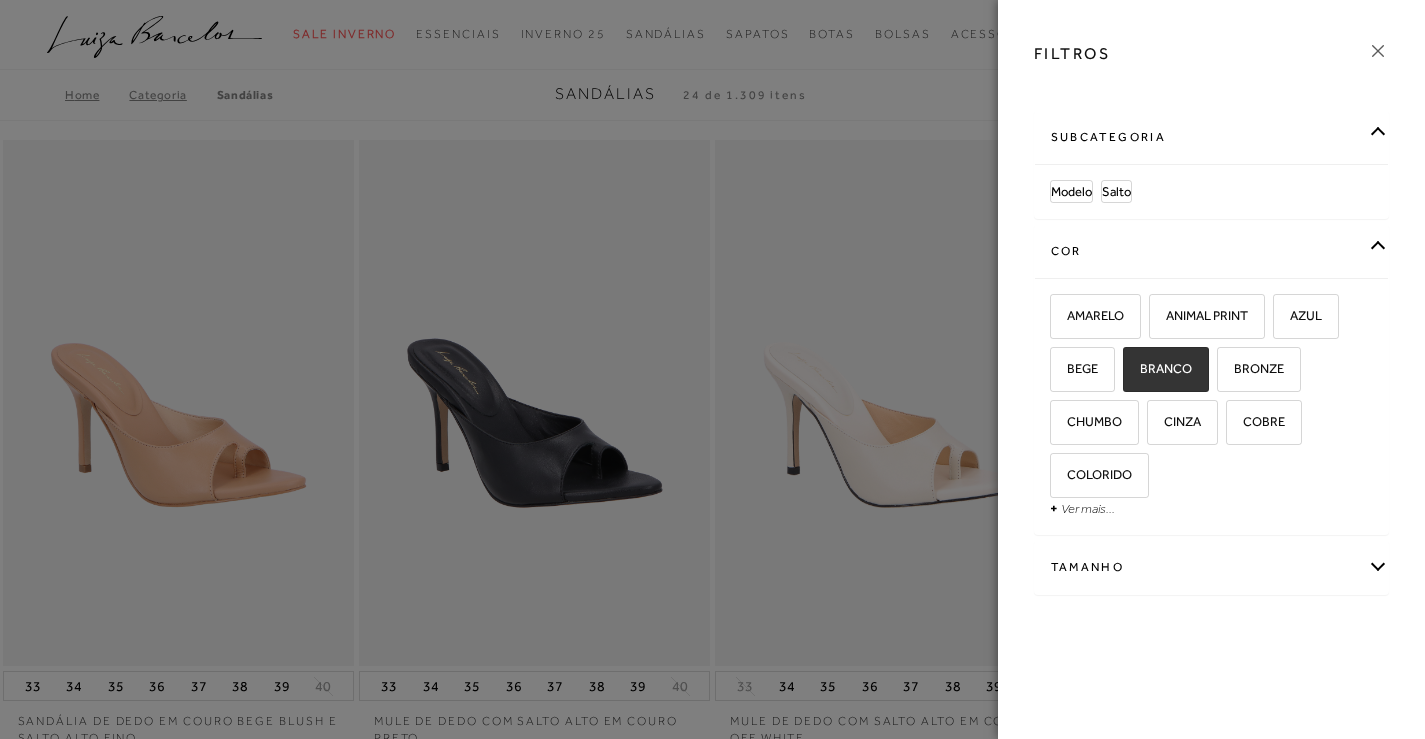 checkbox on "true" 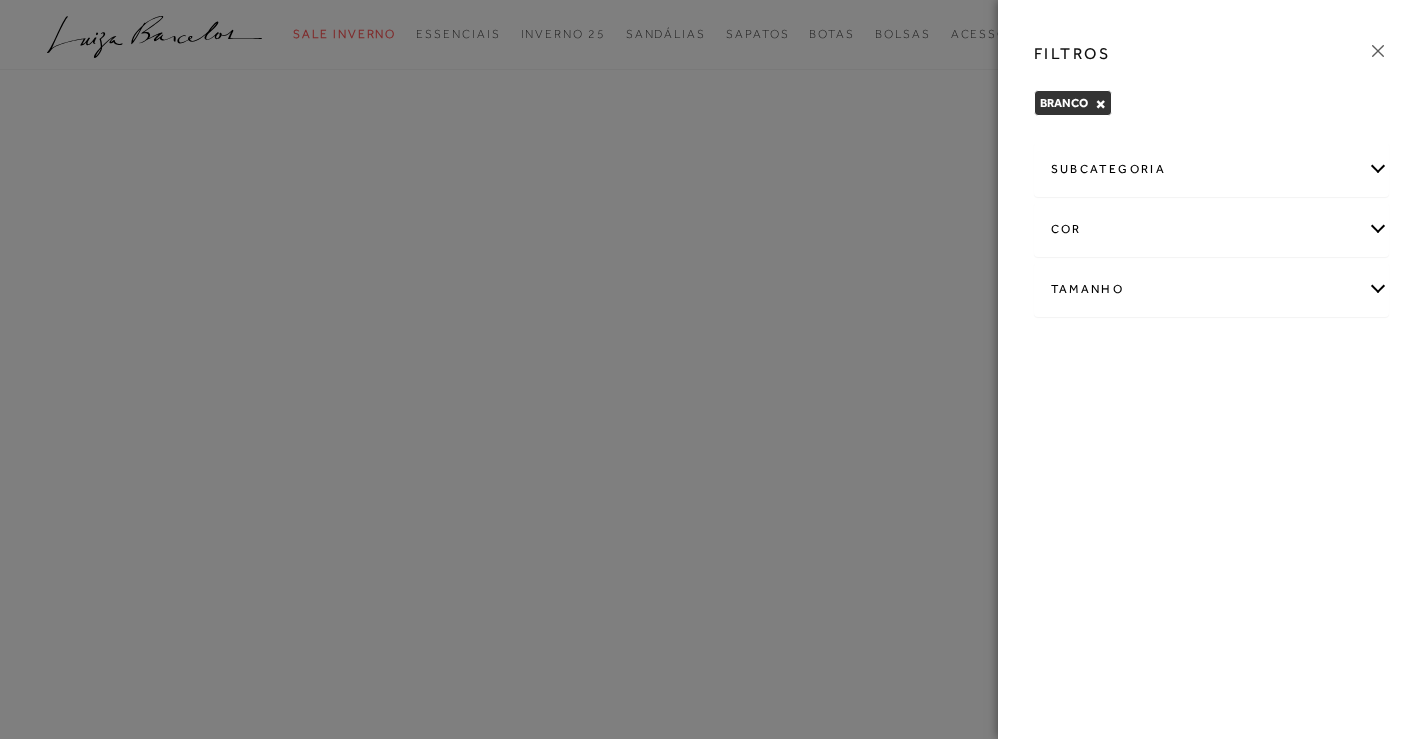 click on "Tamanho" at bounding box center [1212, 289] 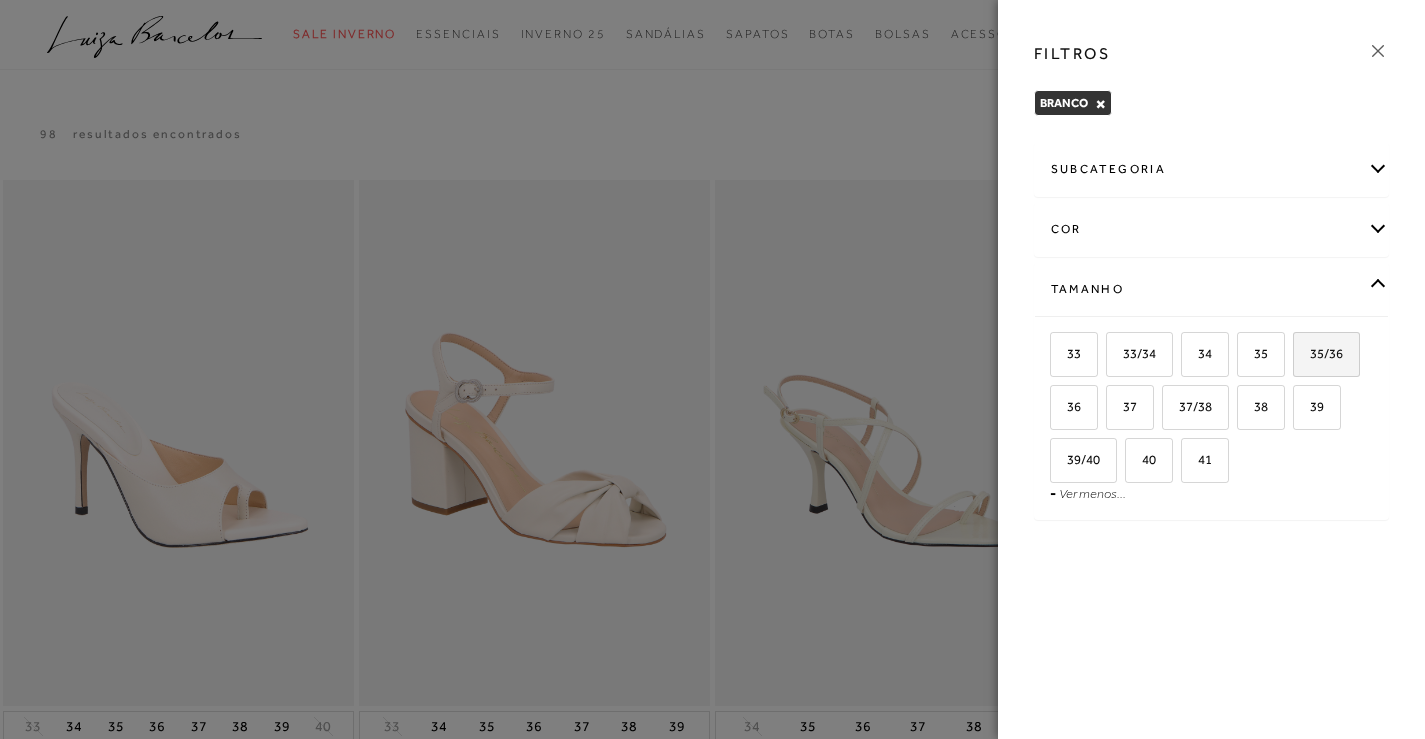click on "35/36" at bounding box center [1319, 353] 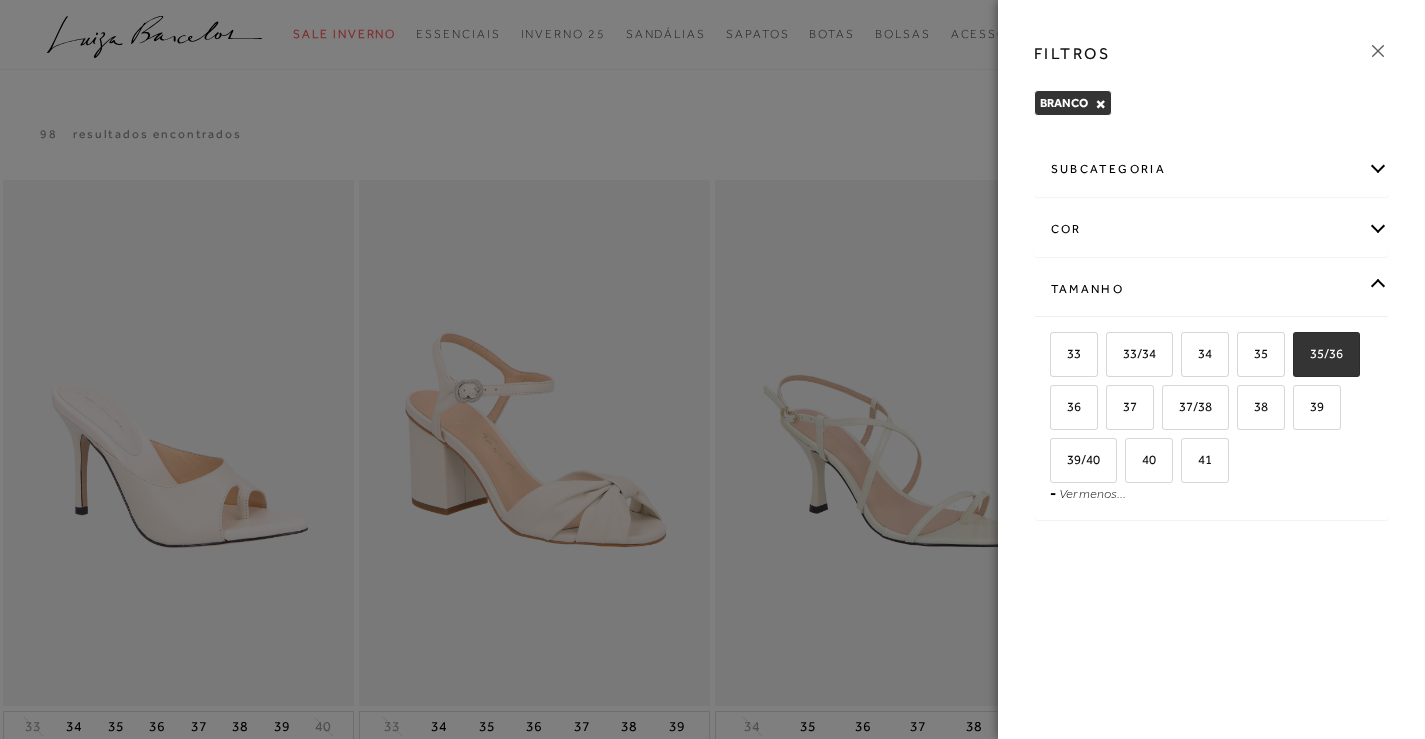 checkbox on "true" 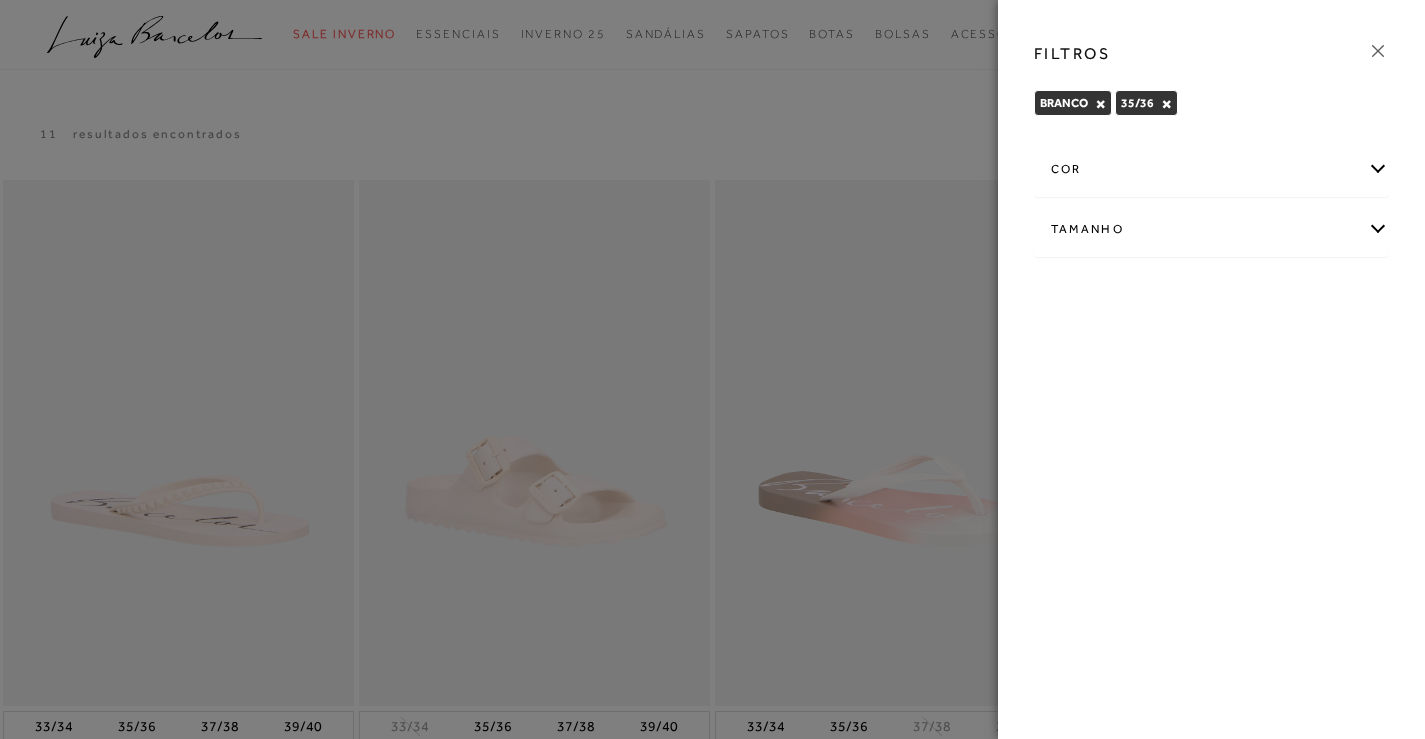 click on "Tamanho" at bounding box center (1212, 229) 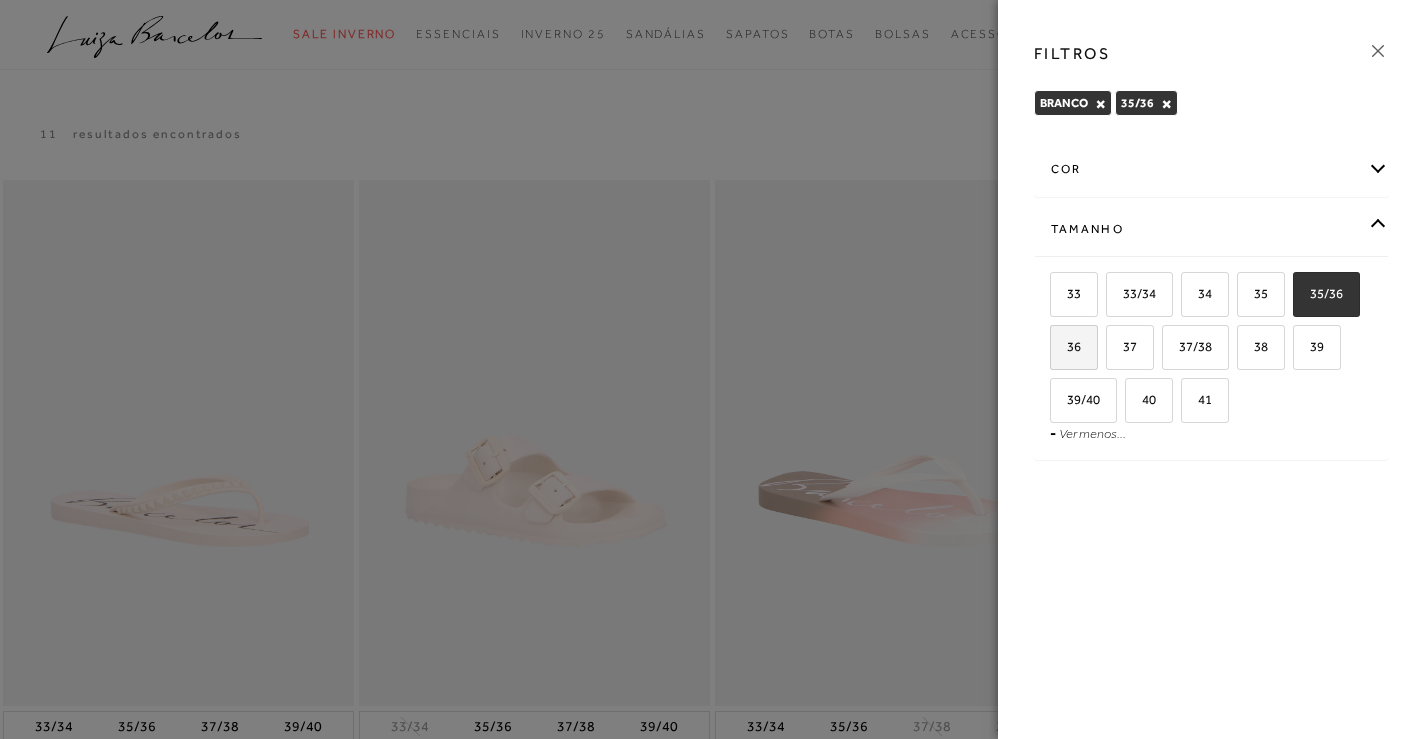 click on "36" at bounding box center (1074, 347) 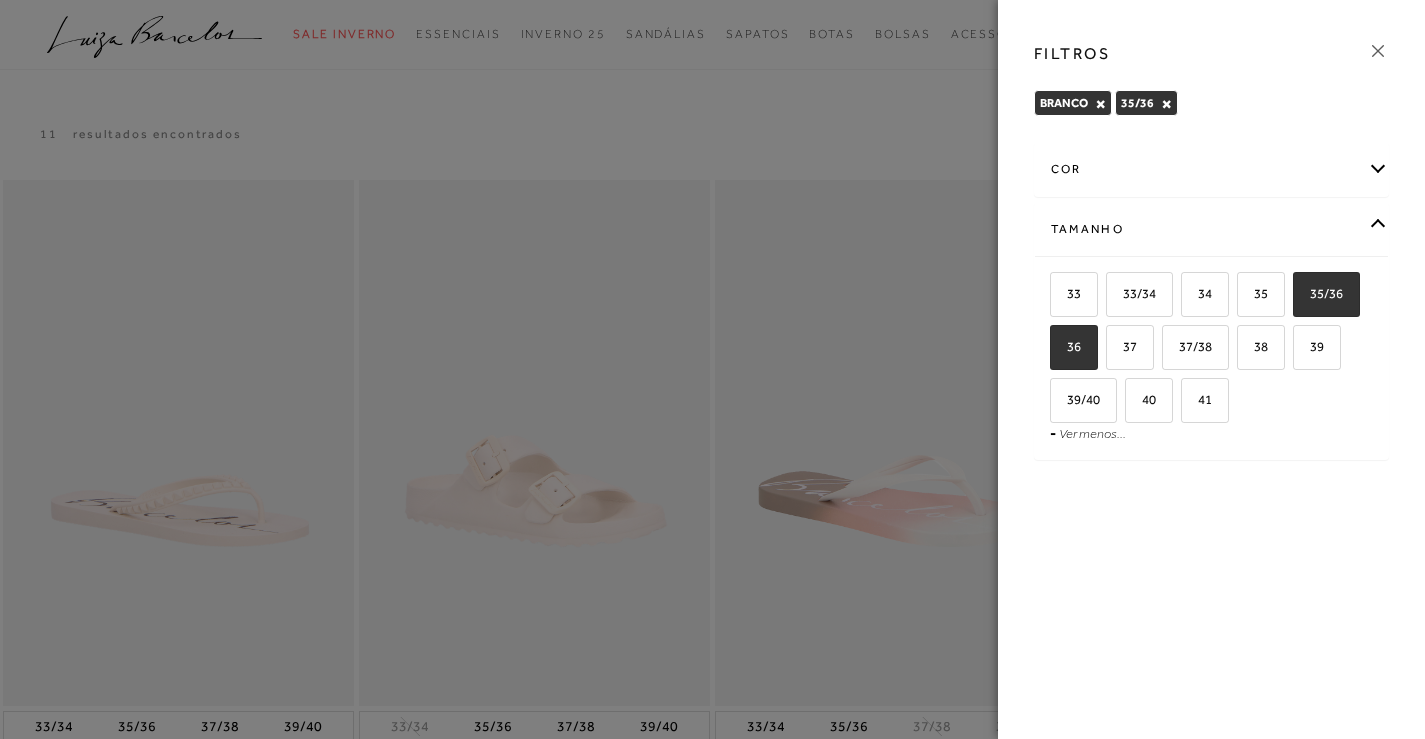 checkbox on "true" 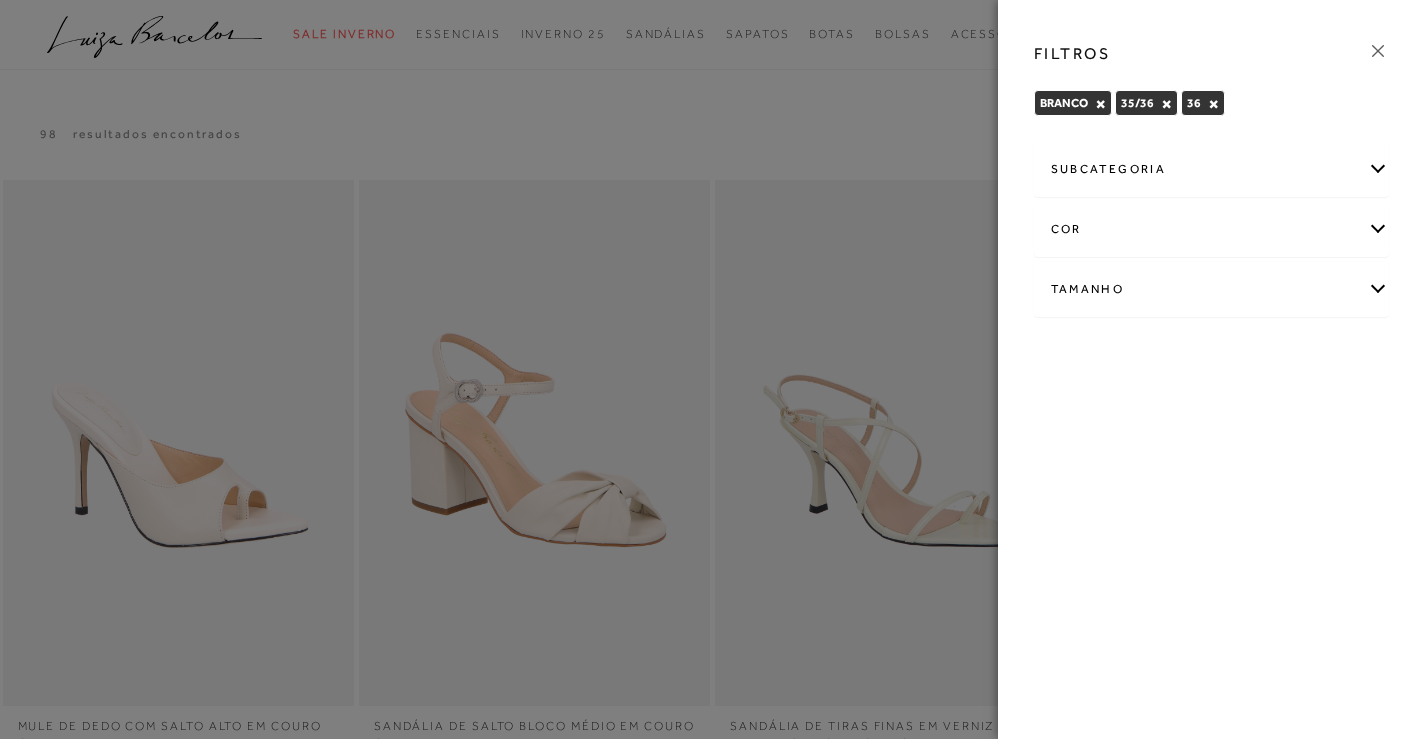 click on "subcategoria" at bounding box center [1212, 169] 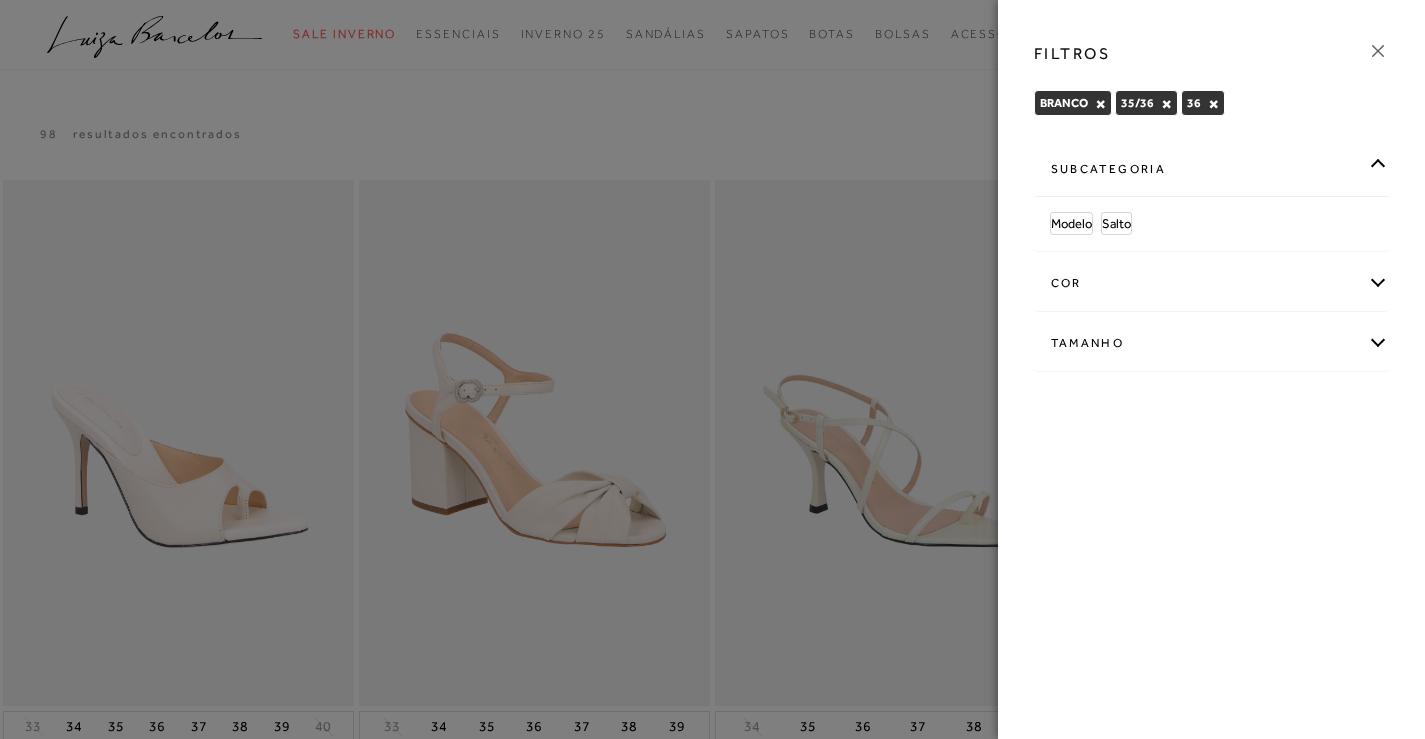 click on "cor" at bounding box center [1212, 283] 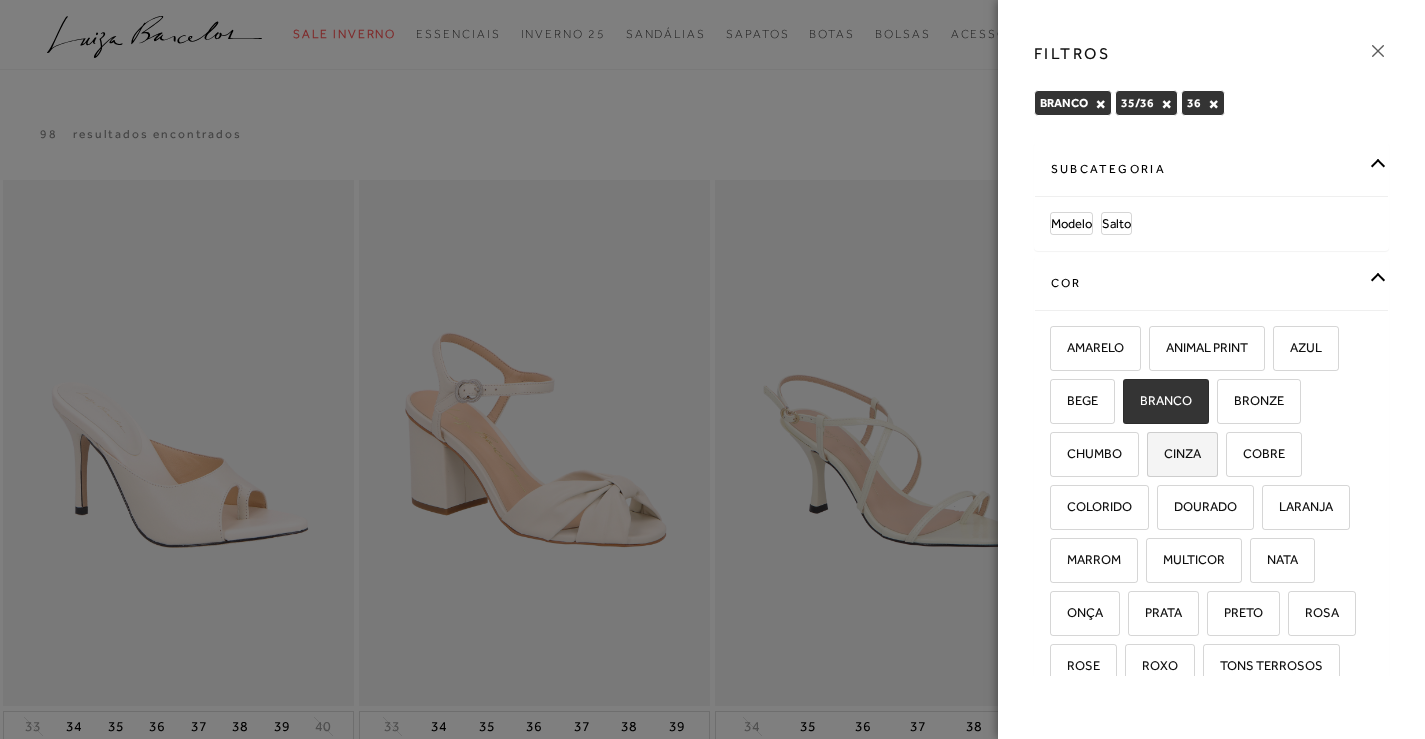 scroll, scrollTop: 198, scrollLeft: 0, axis: vertical 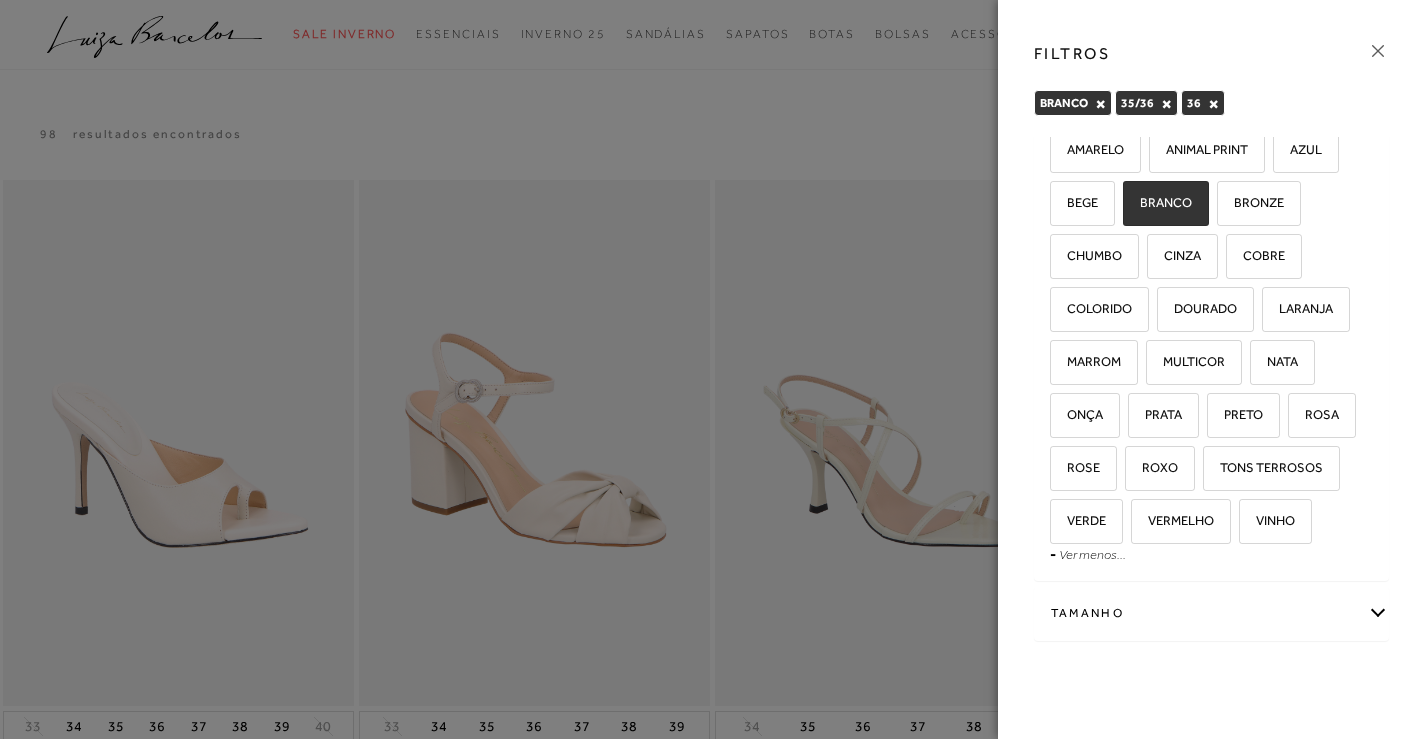 click 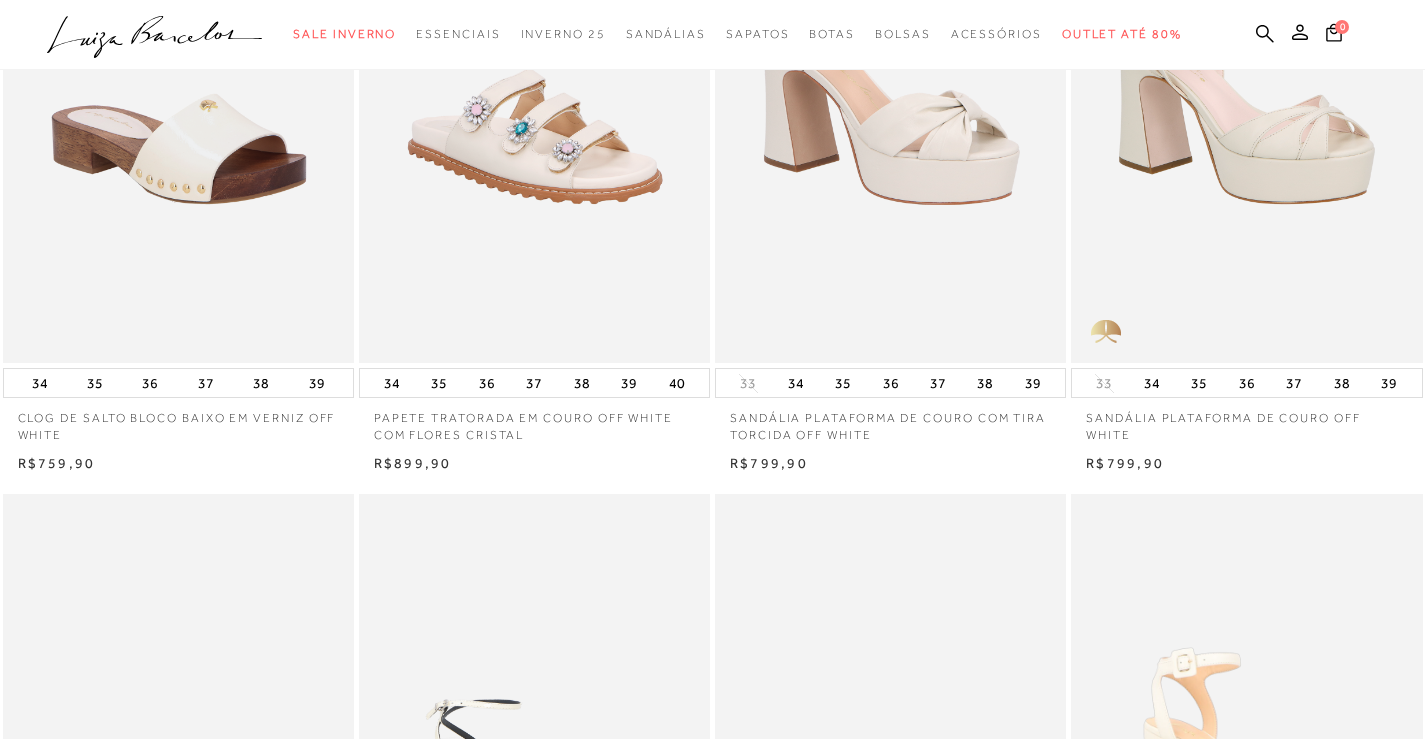 scroll, scrollTop: 800, scrollLeft: 0, axis: vertical 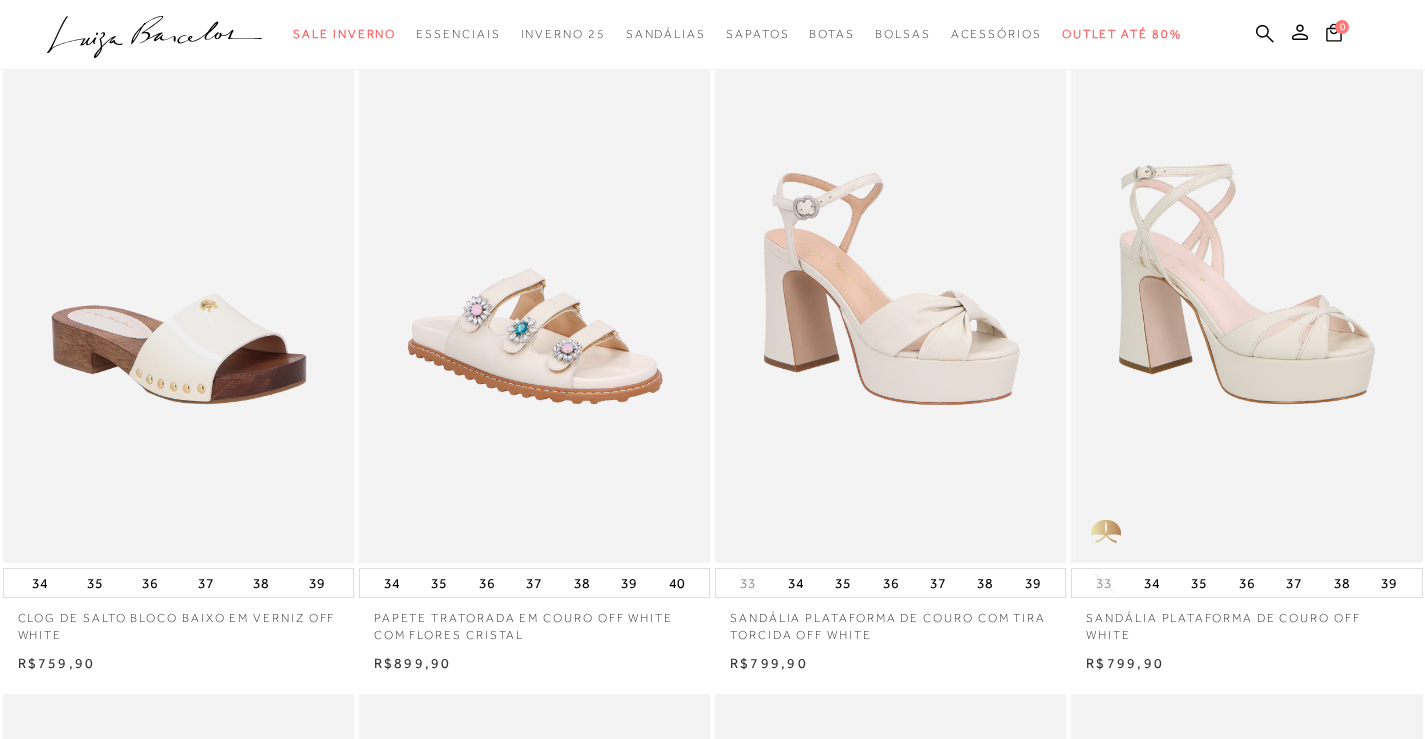 click at bounding box center [1246, 300] 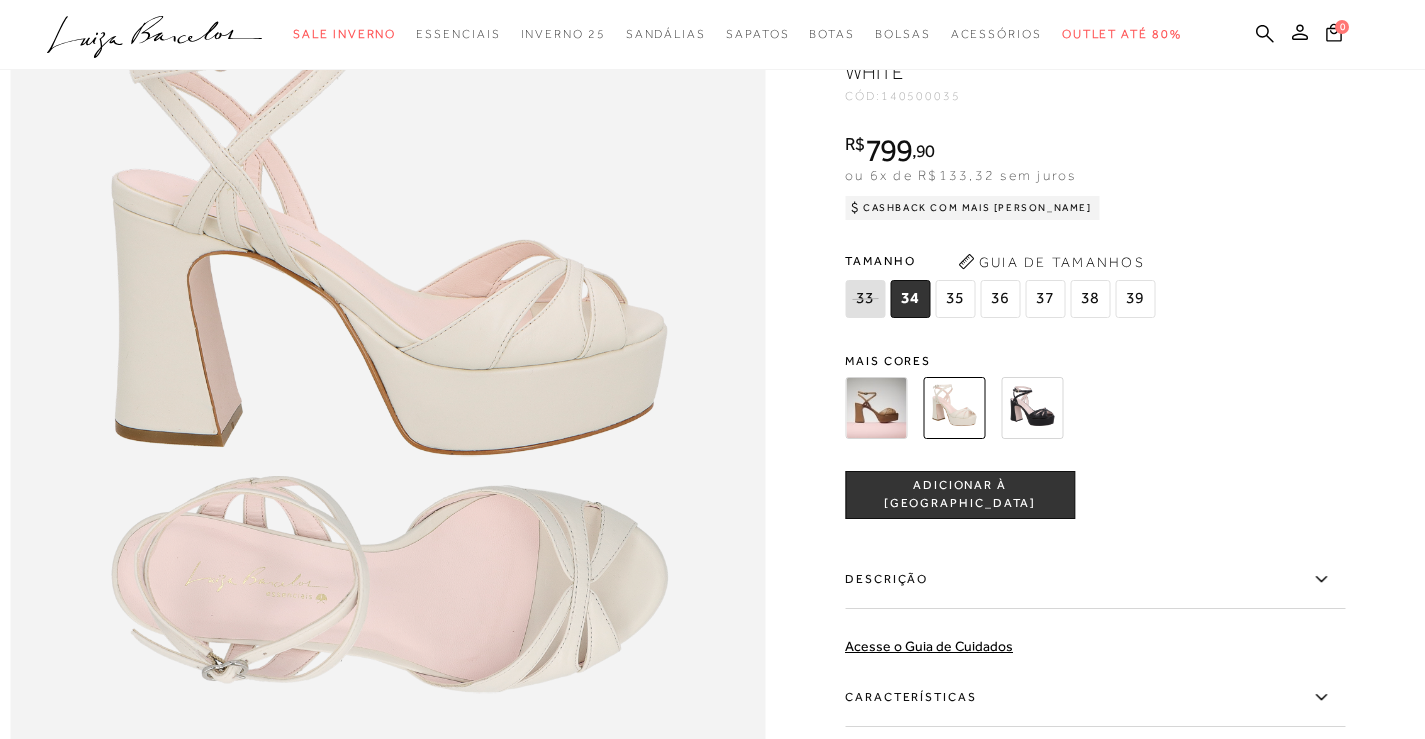 scroll, scrollTop: 1600, scrollLeft: 0, axis: vertical 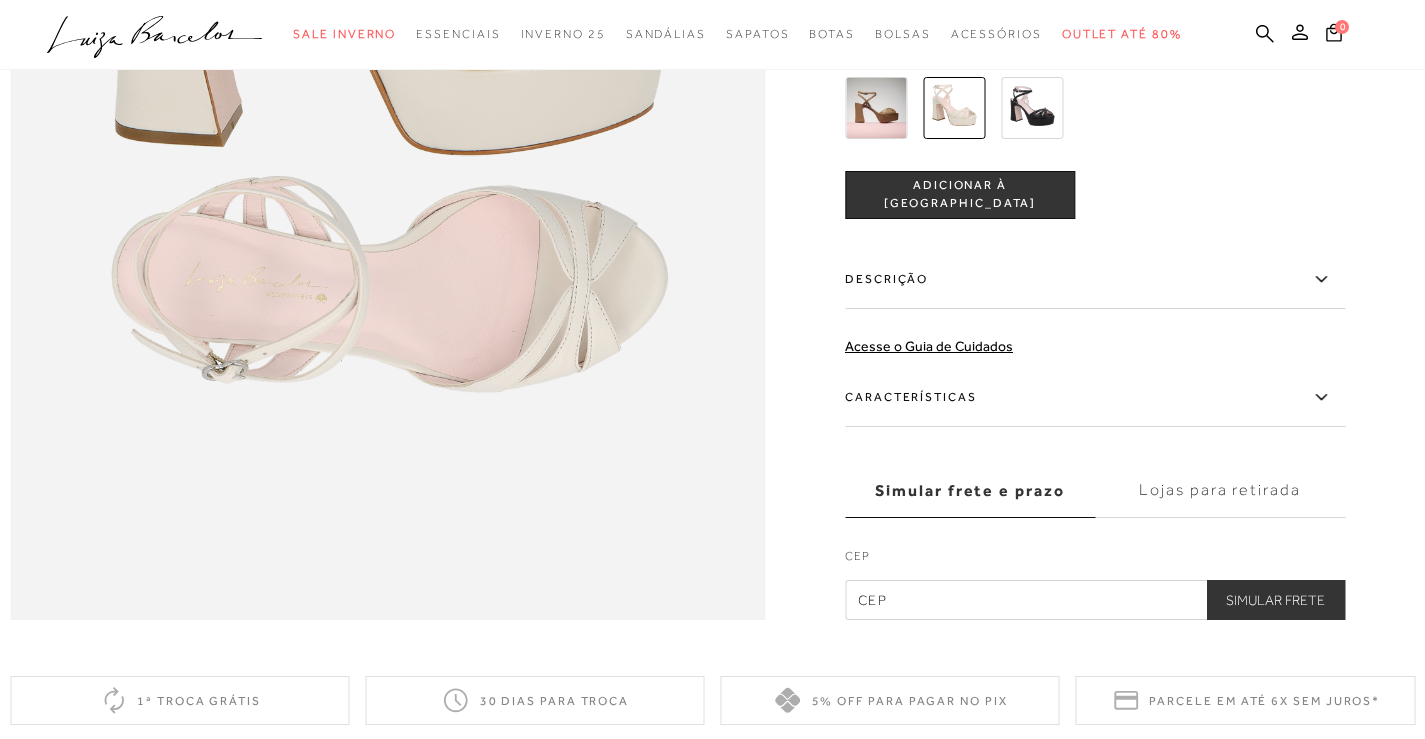 click on "Descrição" at bounding box center (1095, 280) 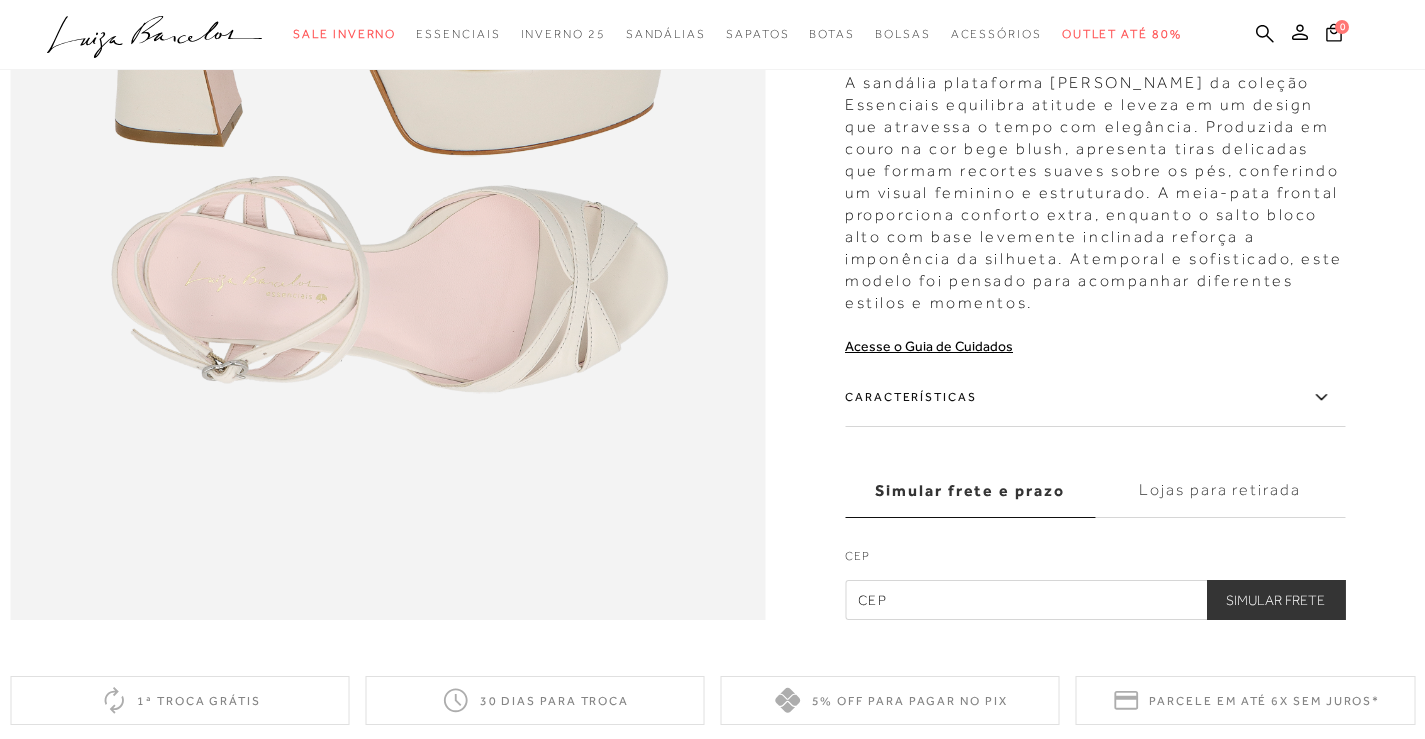 click on "Características" at bounding box center [1095, 398] 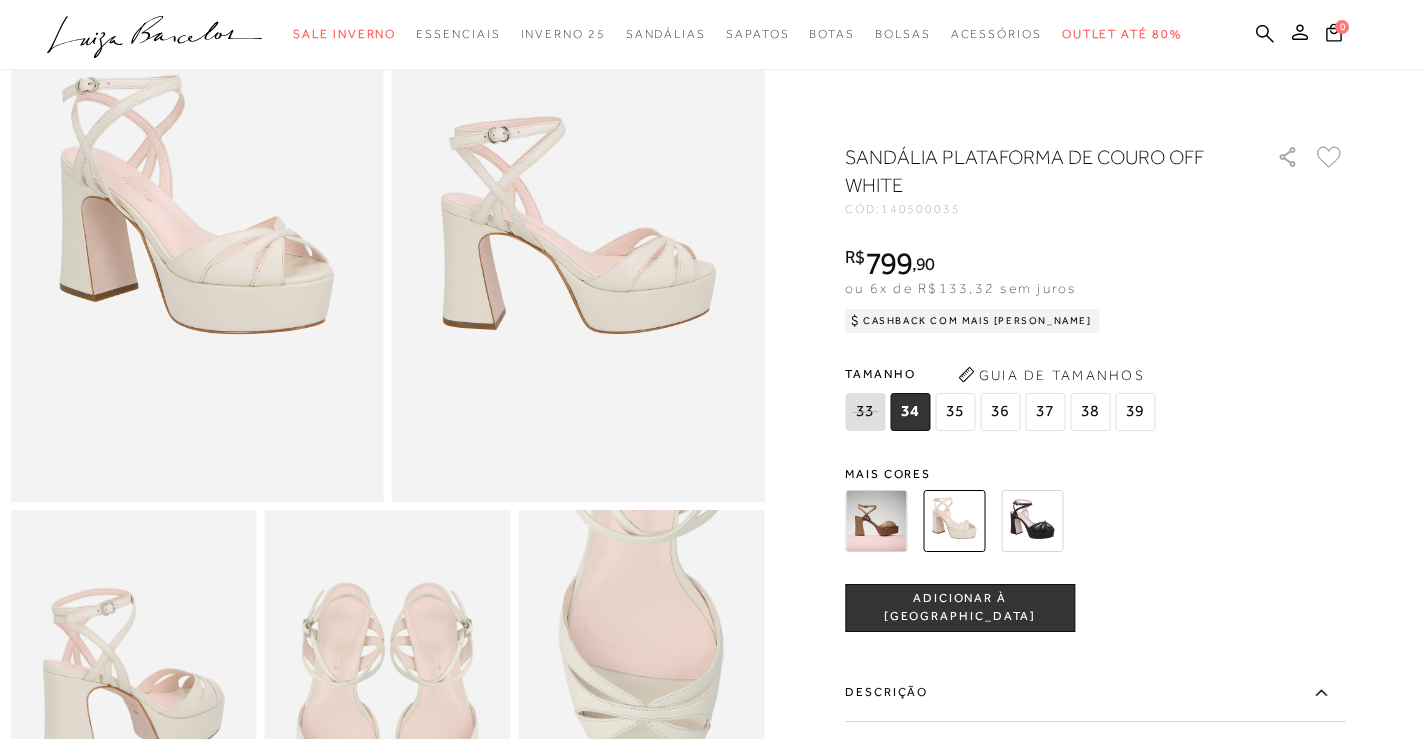 scroll, scrollTop: 0, scrollLeft: 0, axis: both 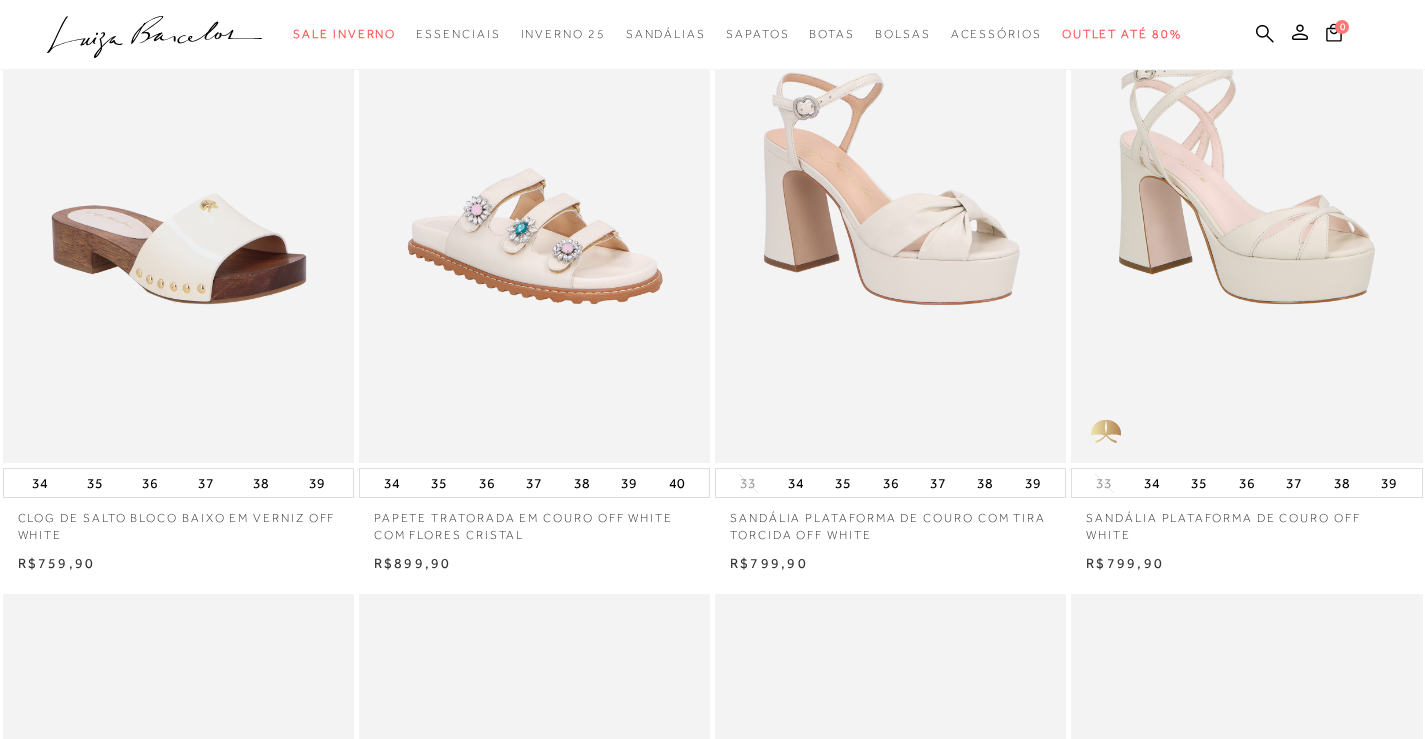 drag, startPoint x: 1064, startPoint y: 359, endPoint x: 873, endPoint y: 552, distance: 271.53268 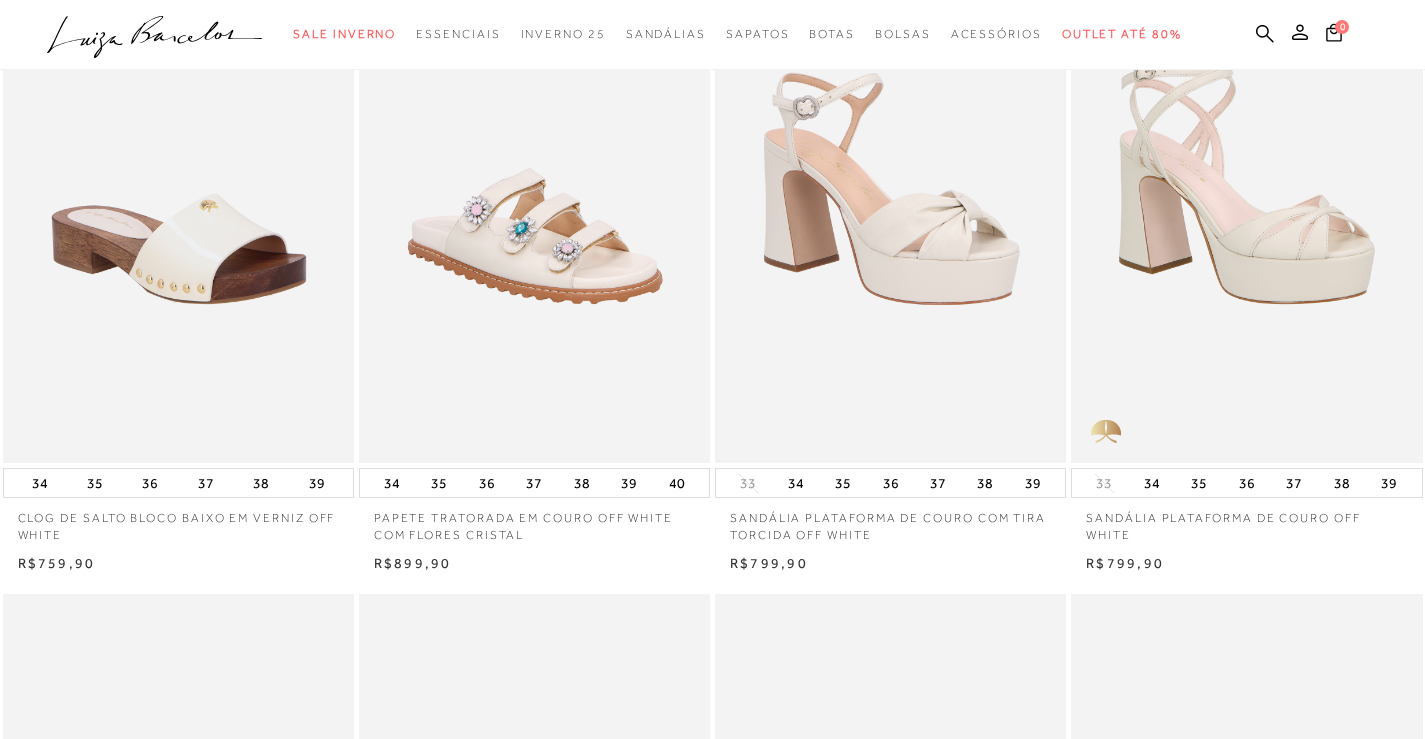 click at bounding box center [890, 200] 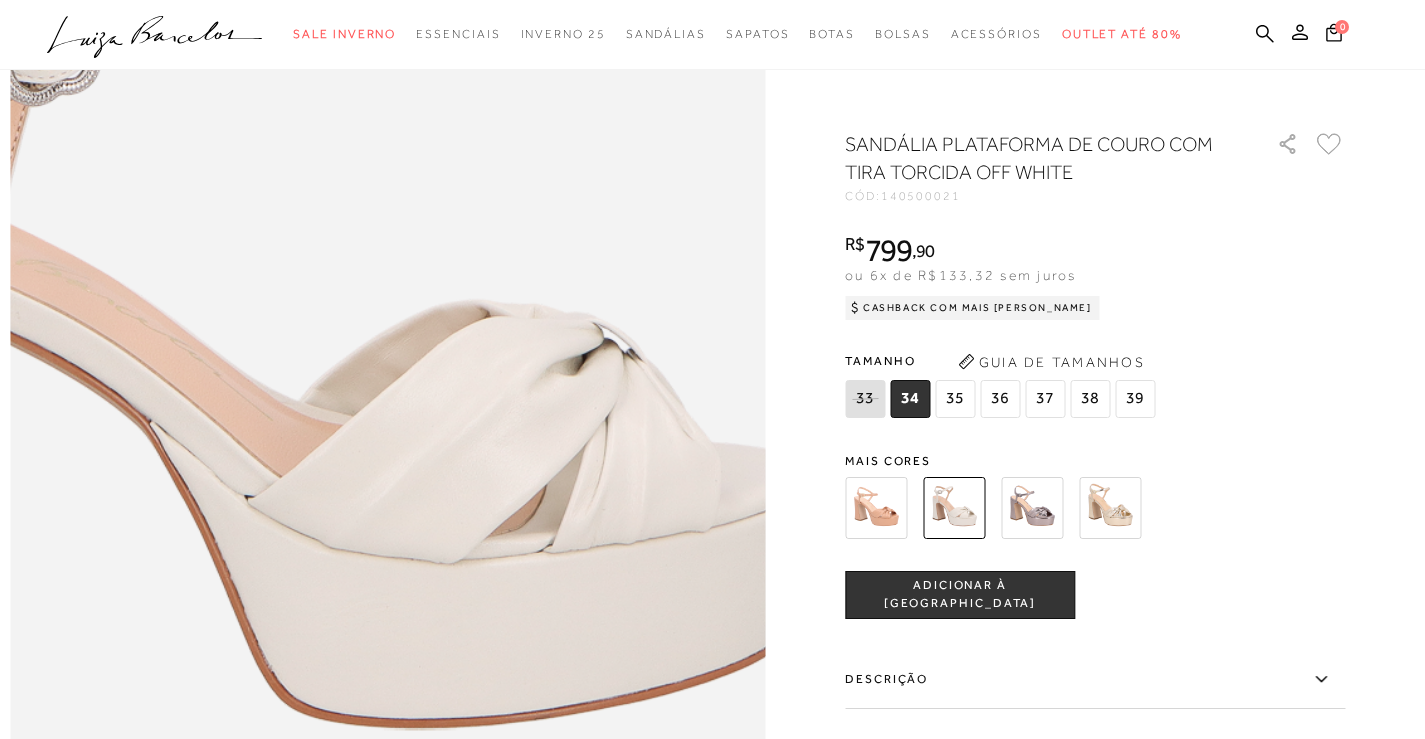 scroll, scrollTop: 1500, scrollLeft: 0, axis: vertical 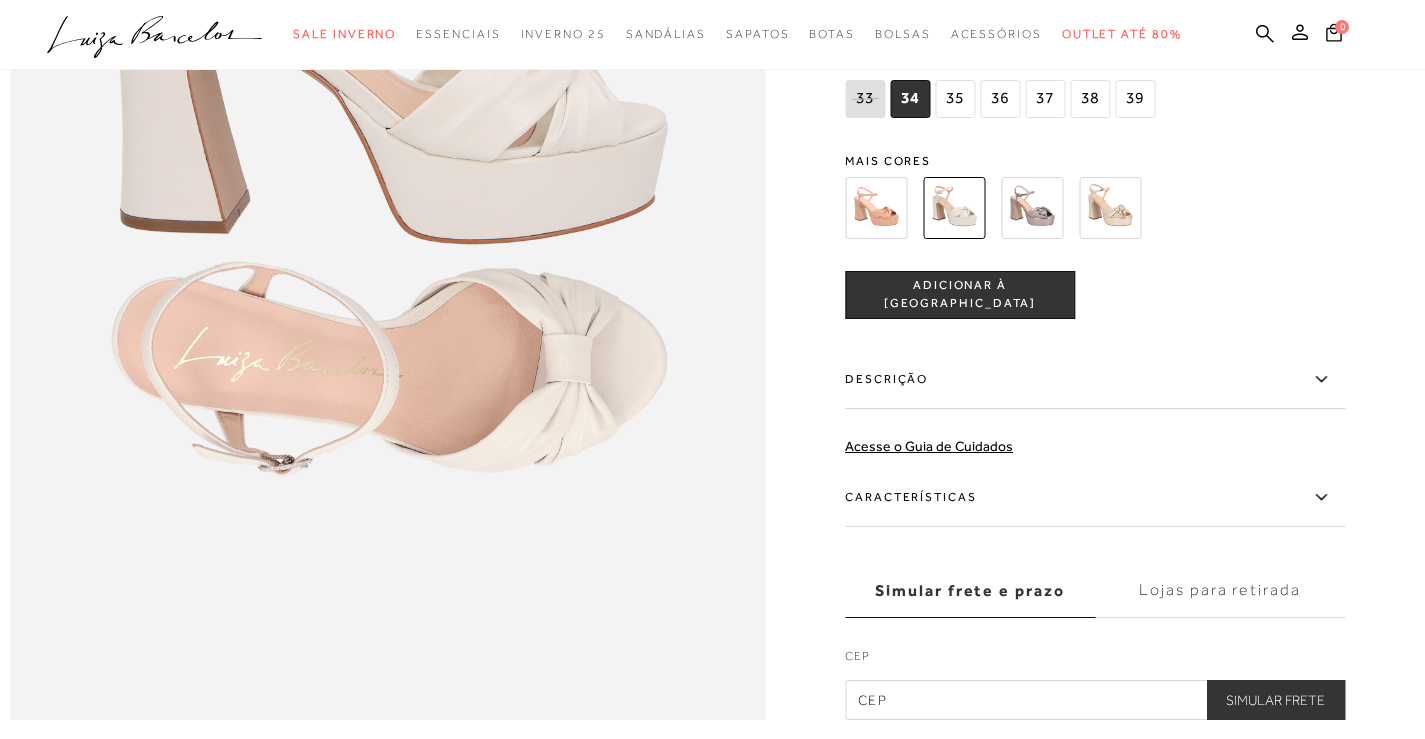 click on "Características" at bounding box center (1095, 498) 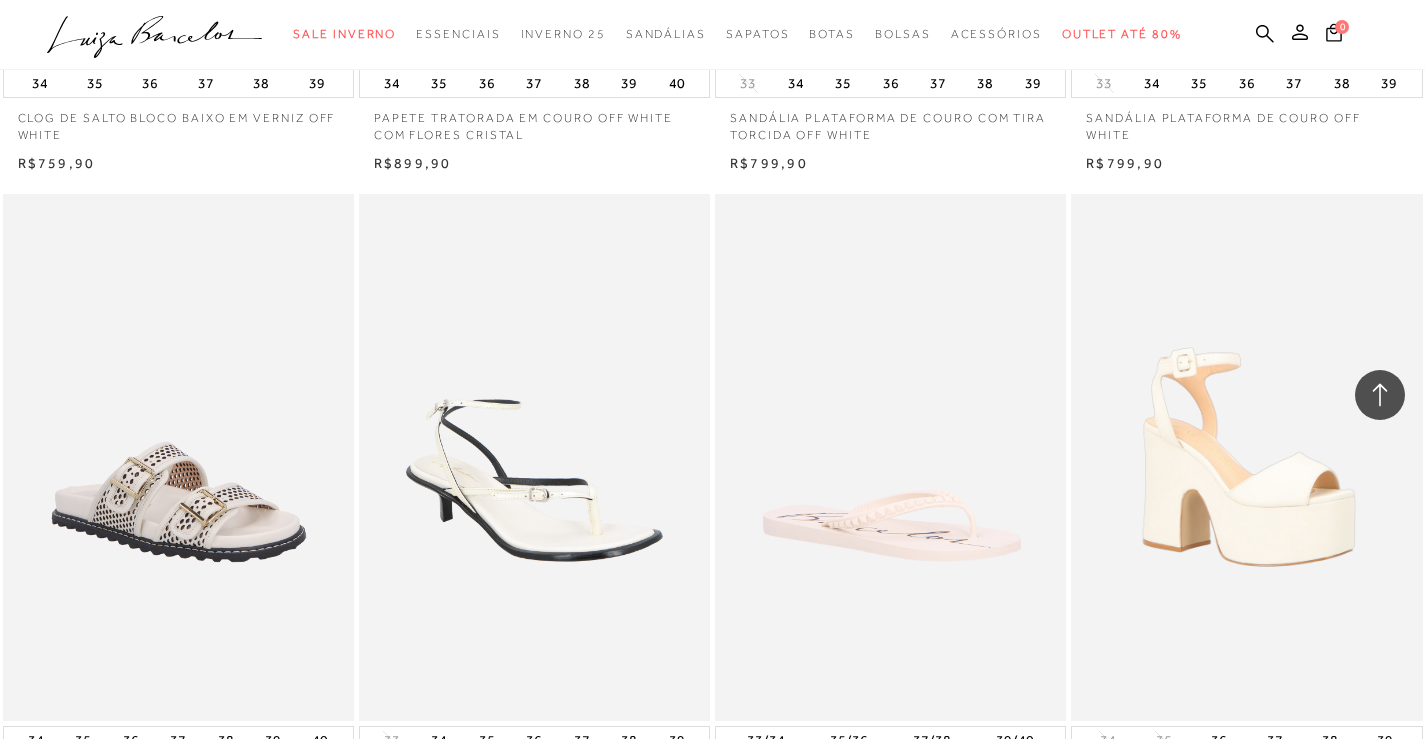 scroll, scrollTop: 1700, scrollLeft: 0, axis: vertical 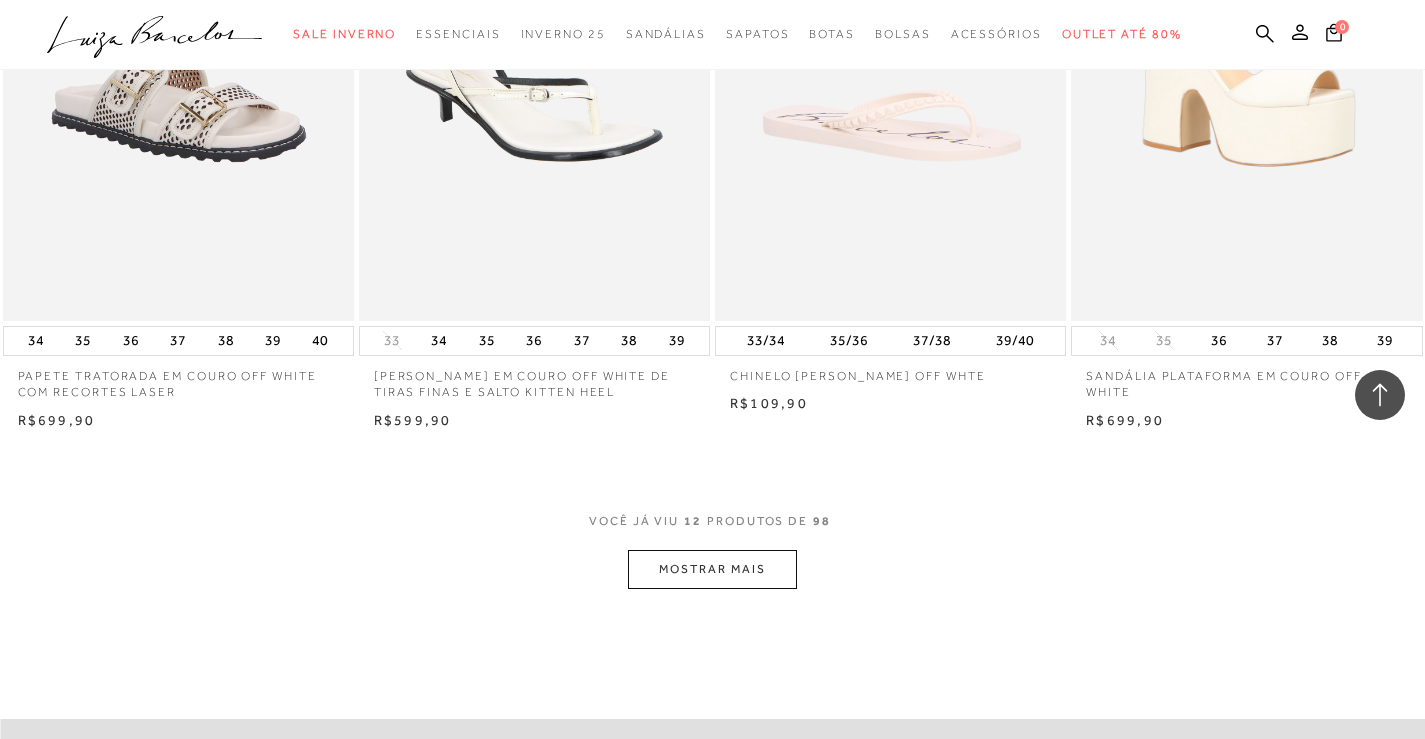click on "MOSTRAR MAIS" at bounding box center (712, 569) 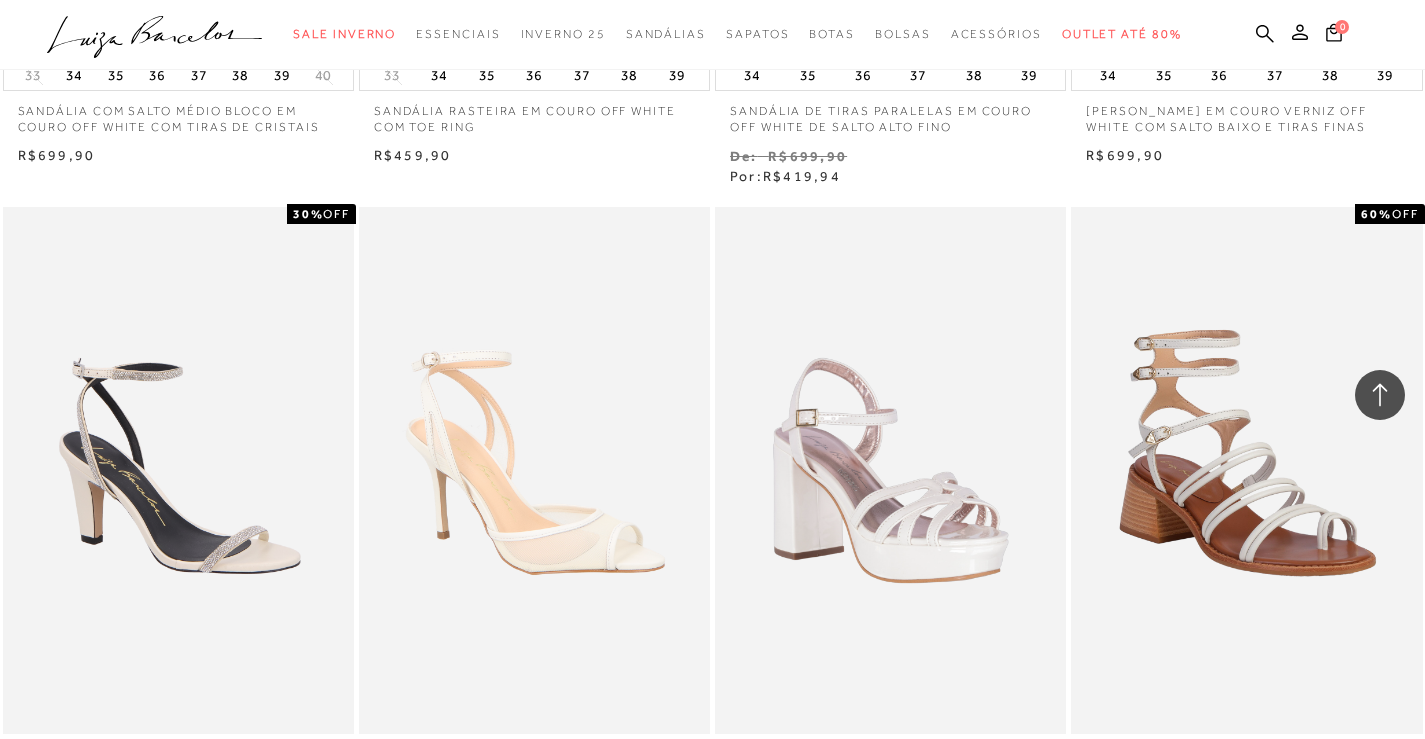 scroll, scrollTop: 3400, scrollLeft: 0, axis: vertical 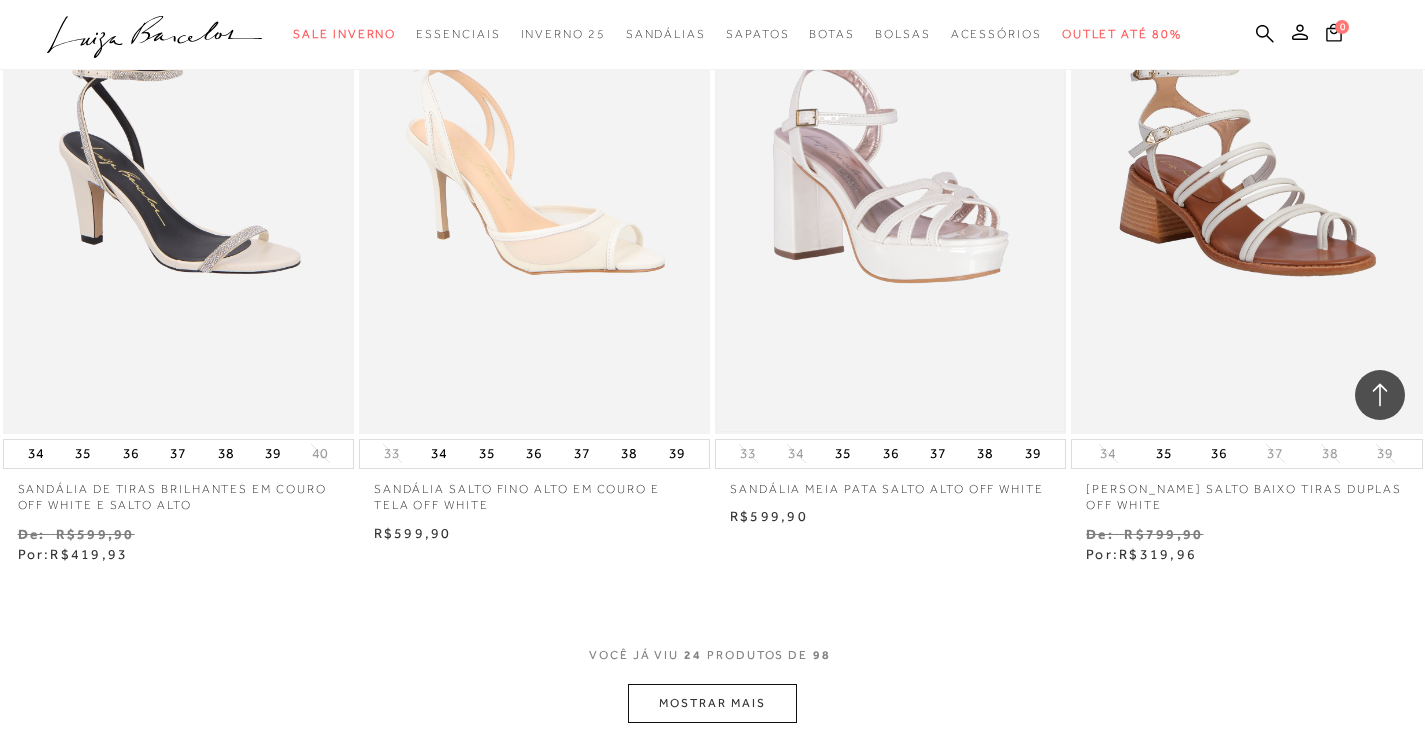 click at bounding box center (890, 170) 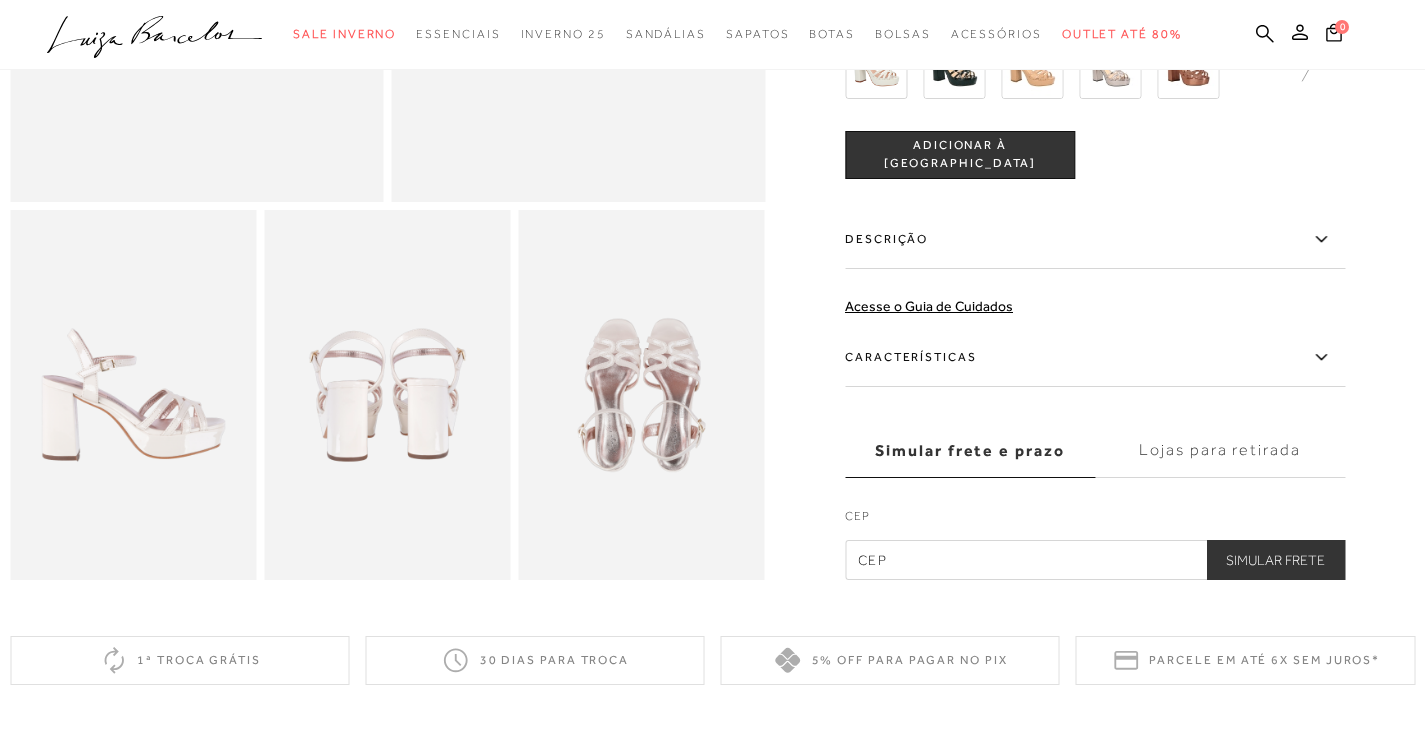 scroll, scrollTop: 0, scrollLeft: 0, axis: both 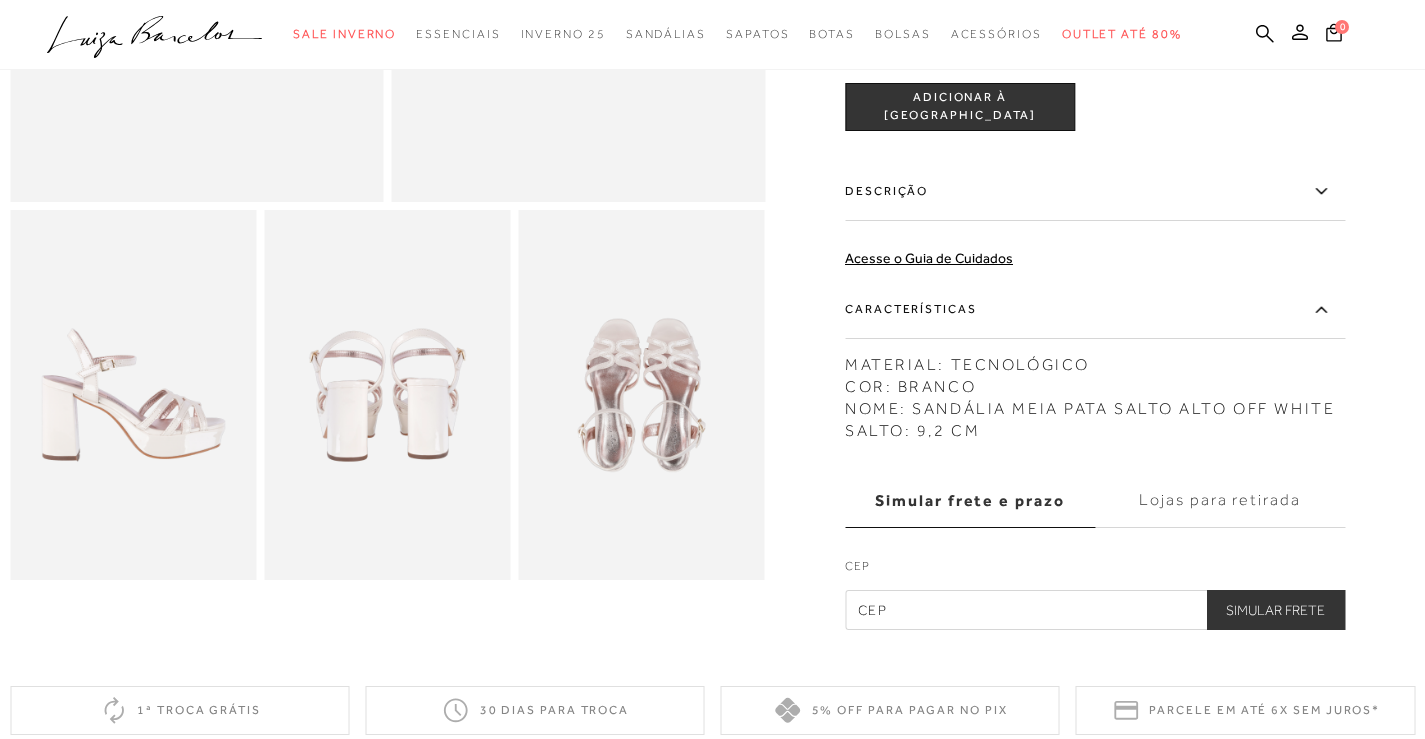 click on "Características" at bounding box center (1095, 310) 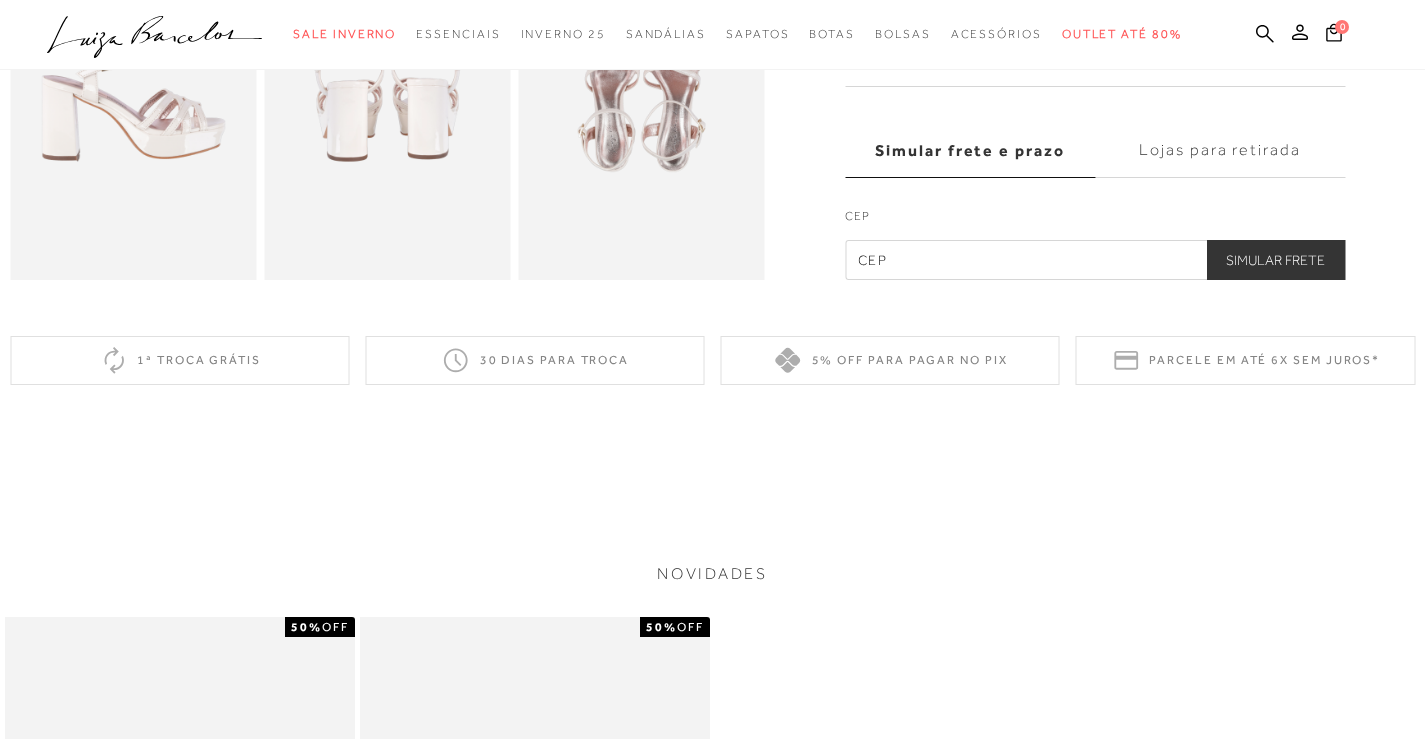 scroll, scrollTop: 500, scrollLeft: 0, axis: vertical 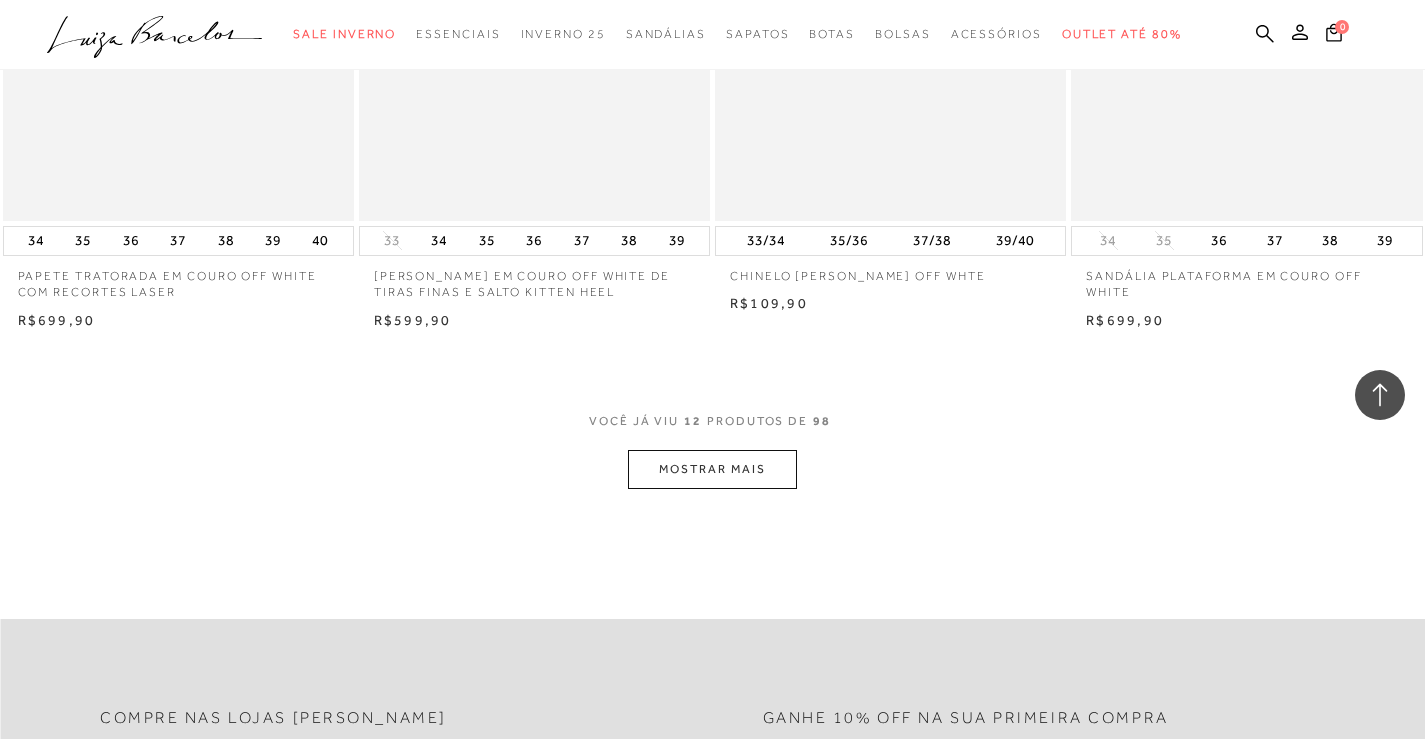 click on "MOSTRAR MAIS" at bounding box center [712, 469] 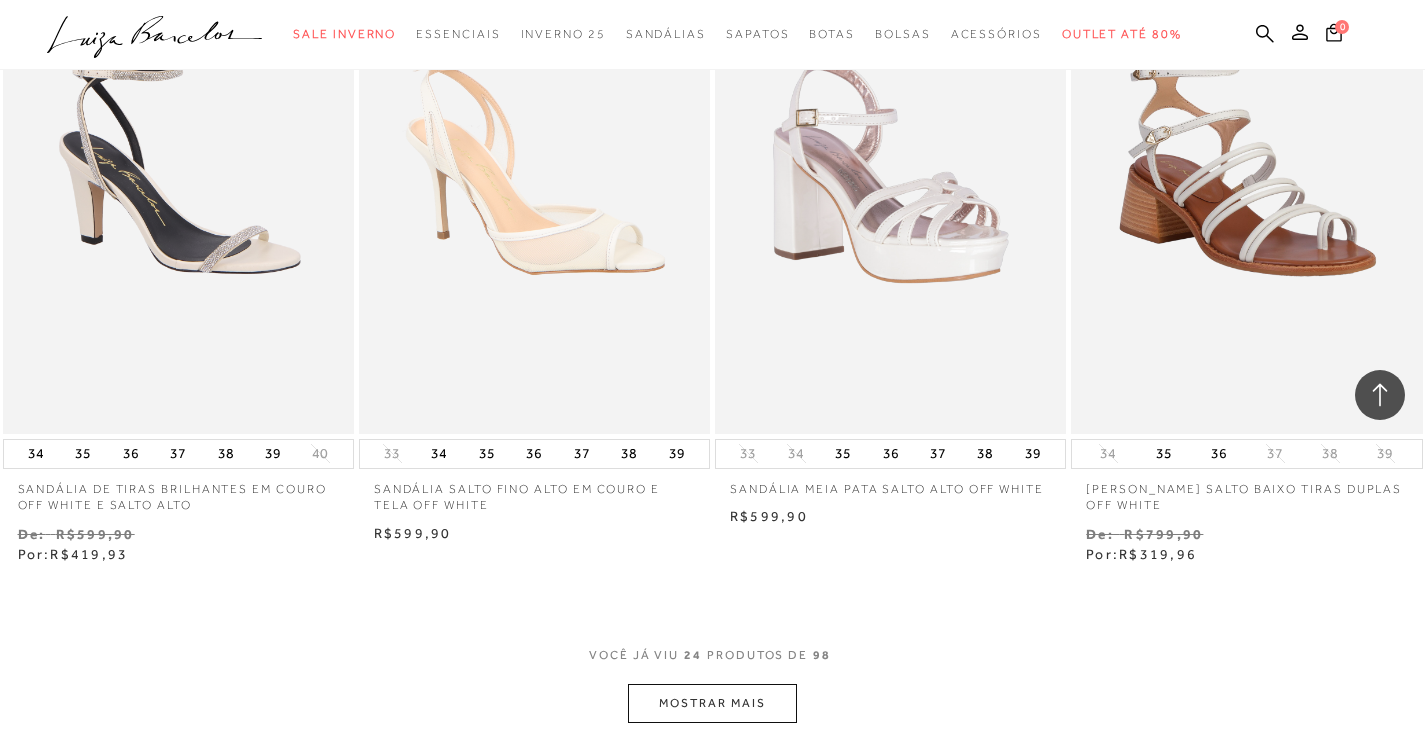 scroll, scrollTop: 3700, scrollLeft: 0, axis: vertical 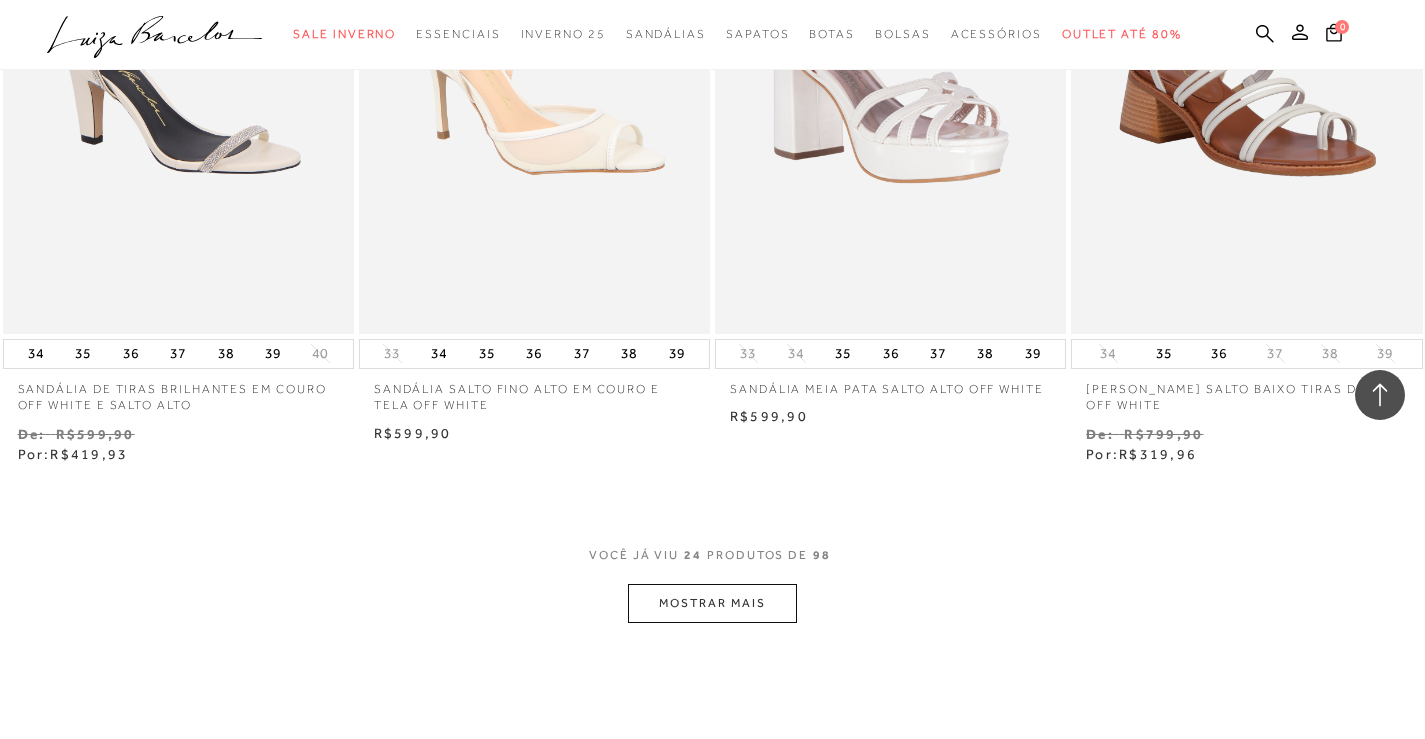 click on "MOSTRAR MAIS" at bounding box center (712, 603) 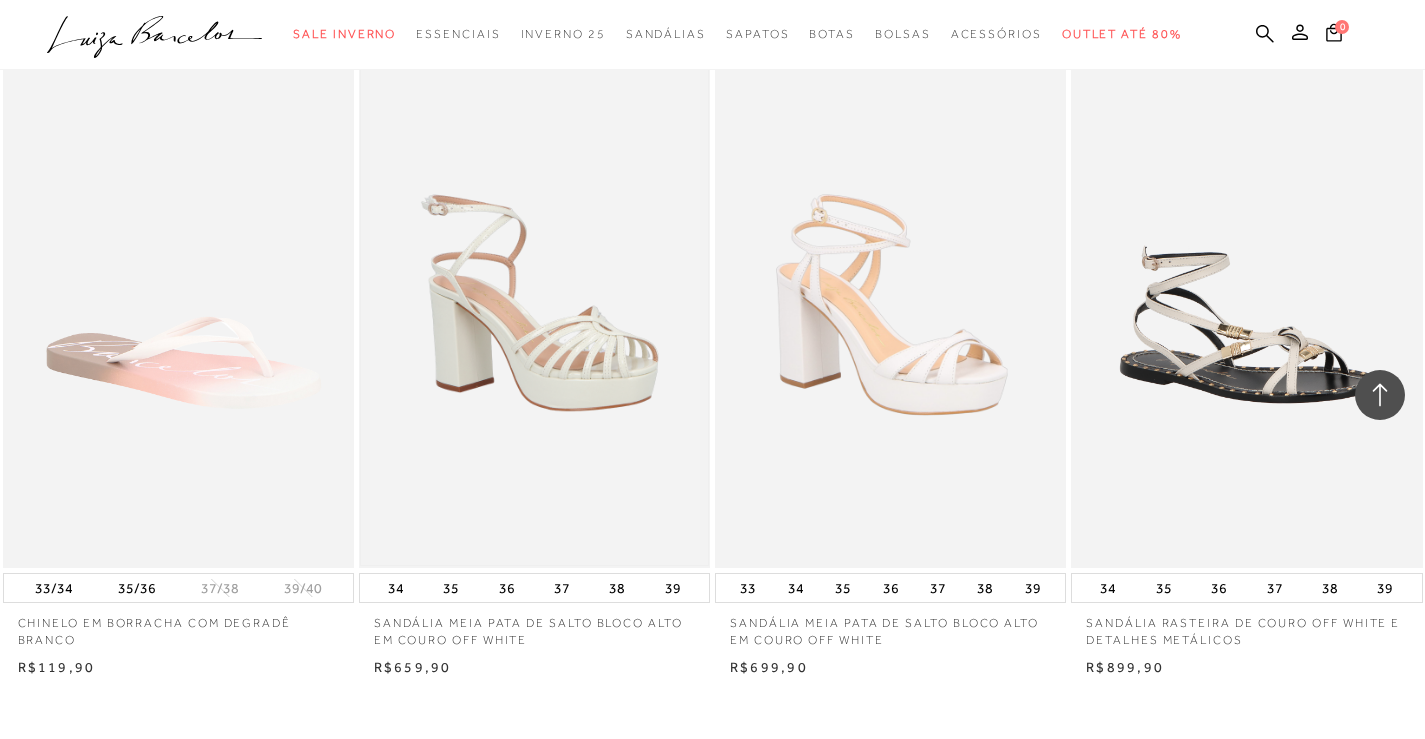 scroll, scrollTop: 5700, scrollLeft: 0, axis: vertical 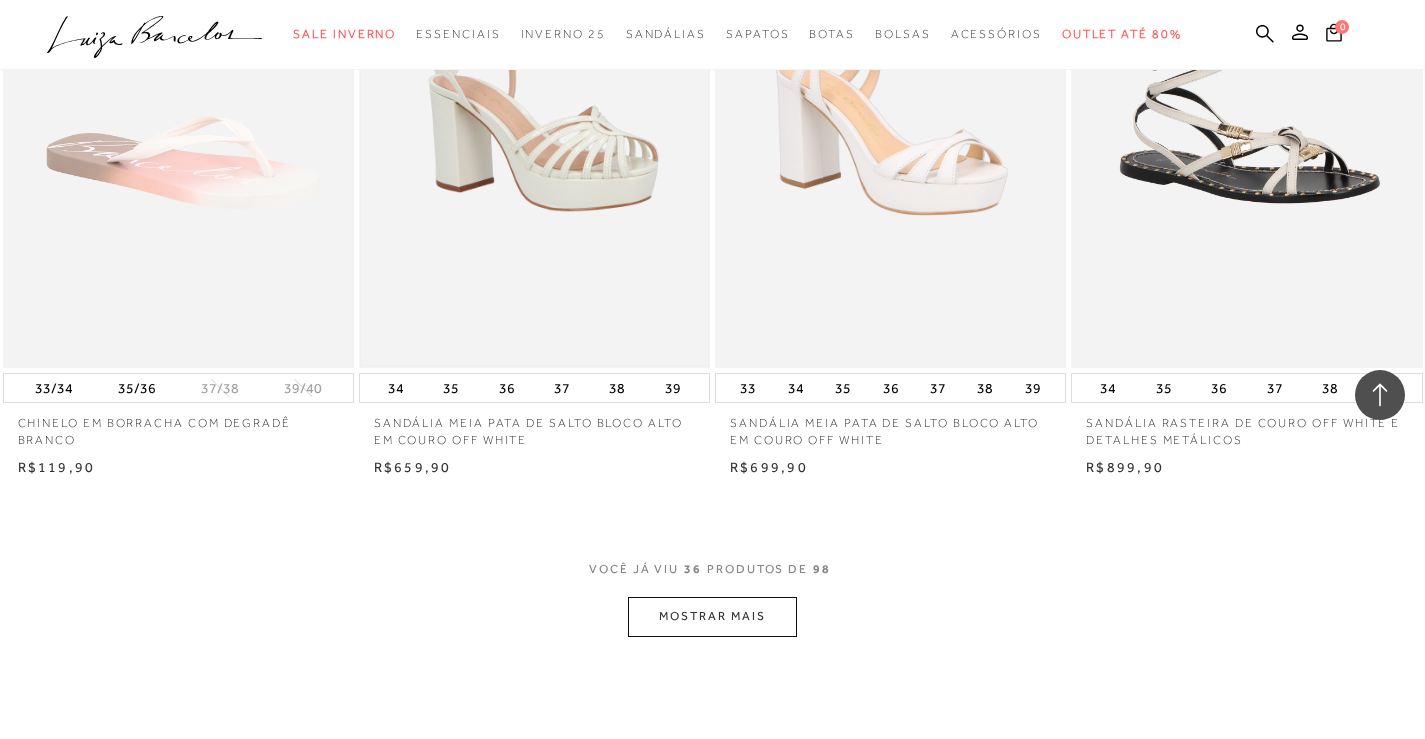 click at bounding box center (534, 104) 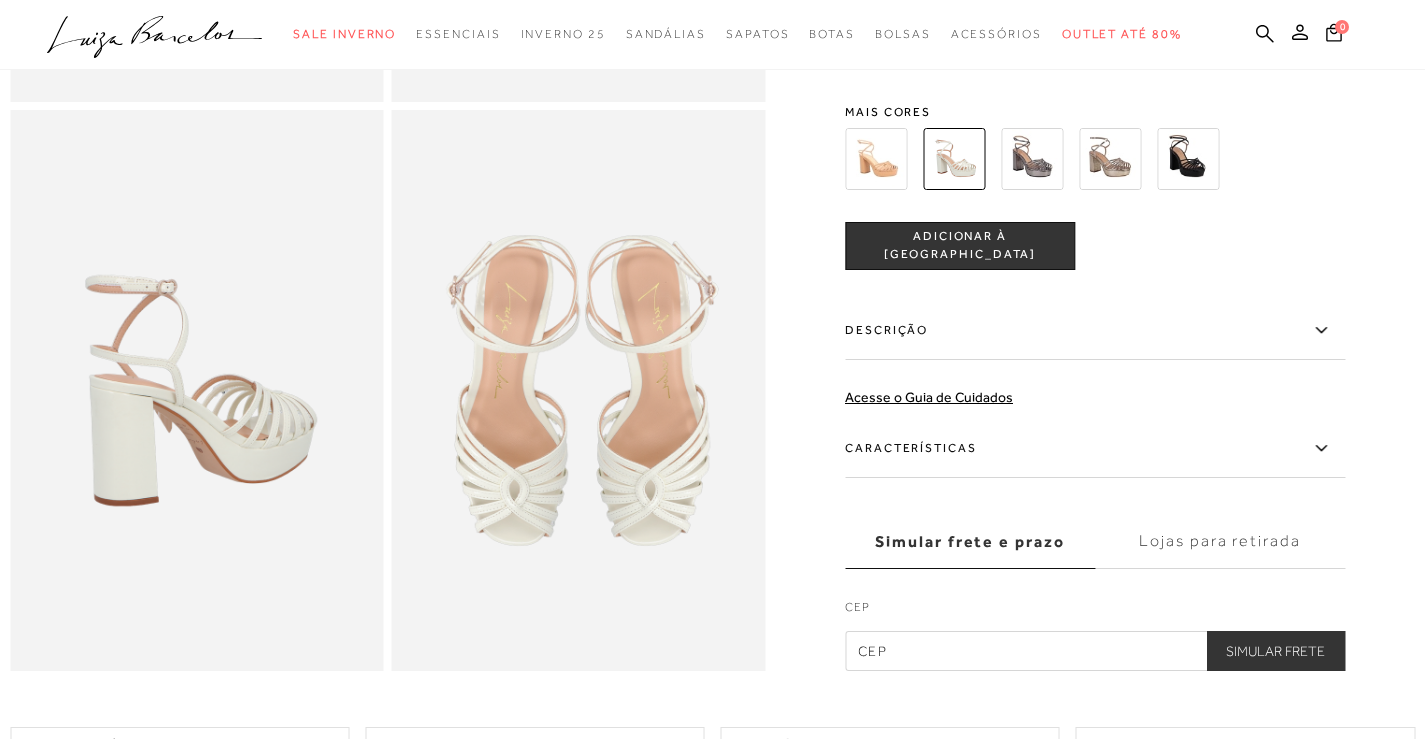 scroll, scrollTop: 700, scrollLeft: 0, axis: vertical 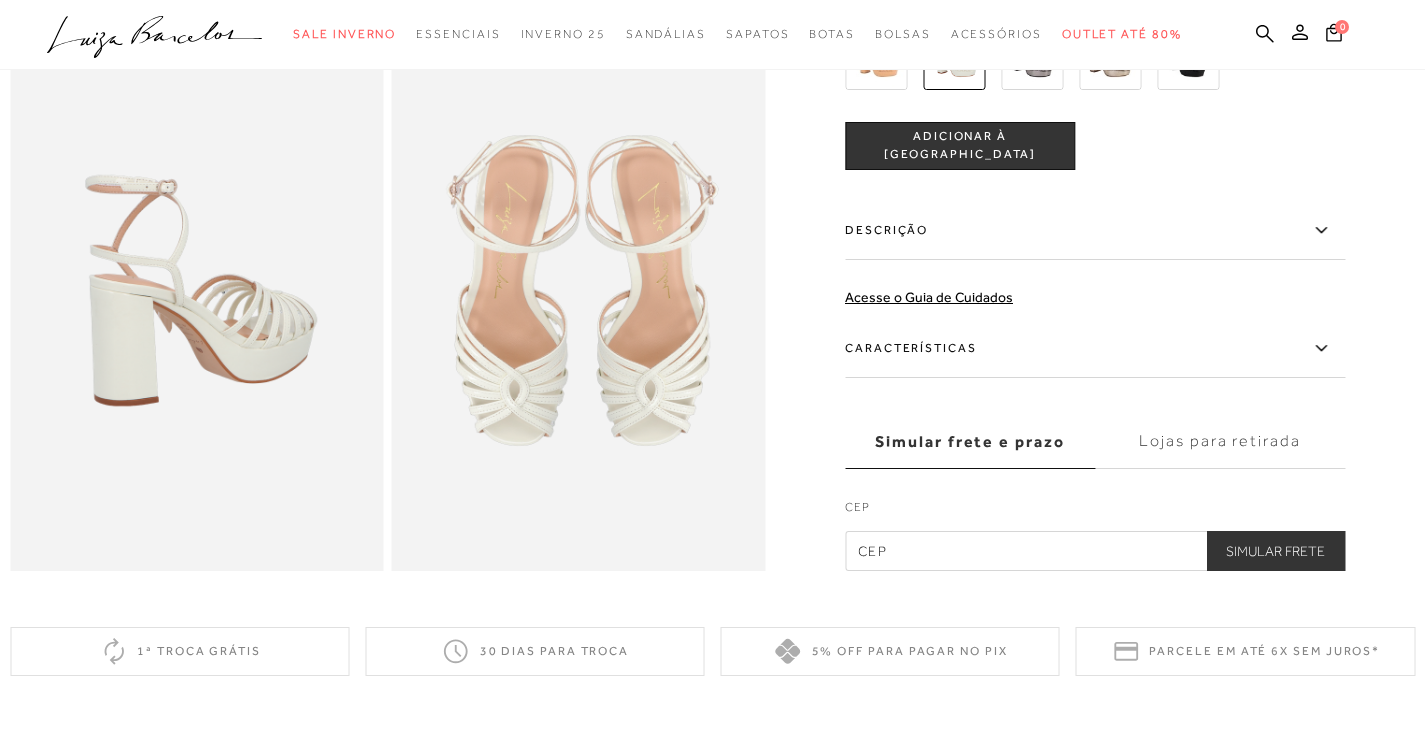 click 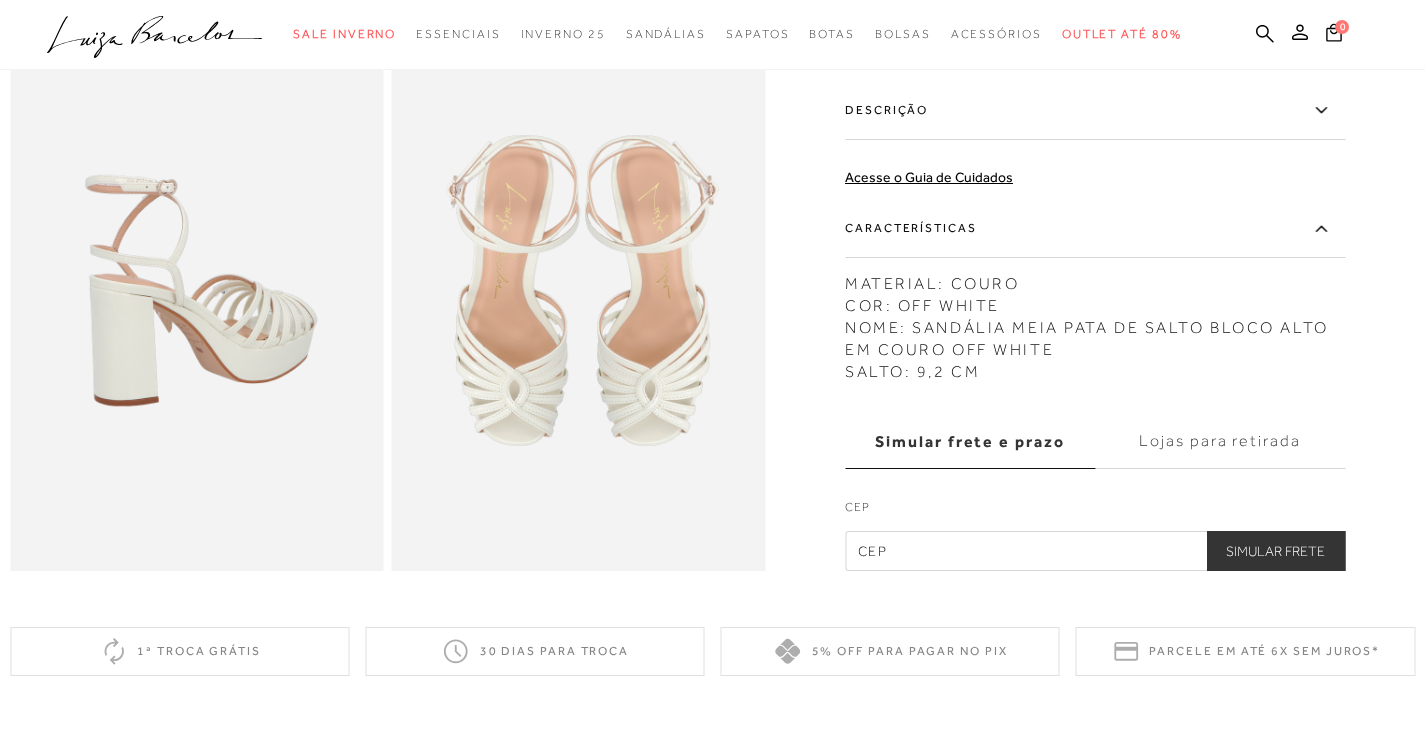 click on "Características" at bounding box center (1095, 228) 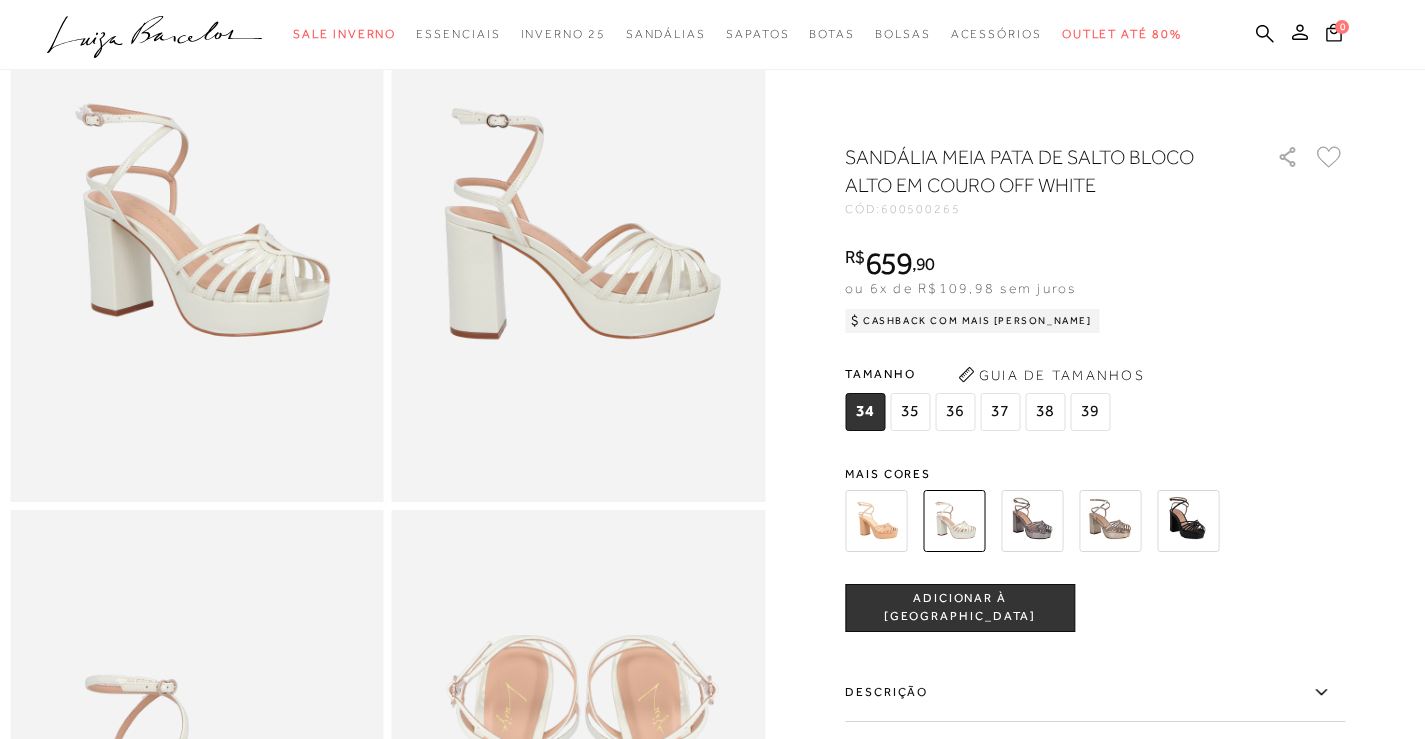 scroll, scrollTop: 0, scrollLeft: 0, axis: both 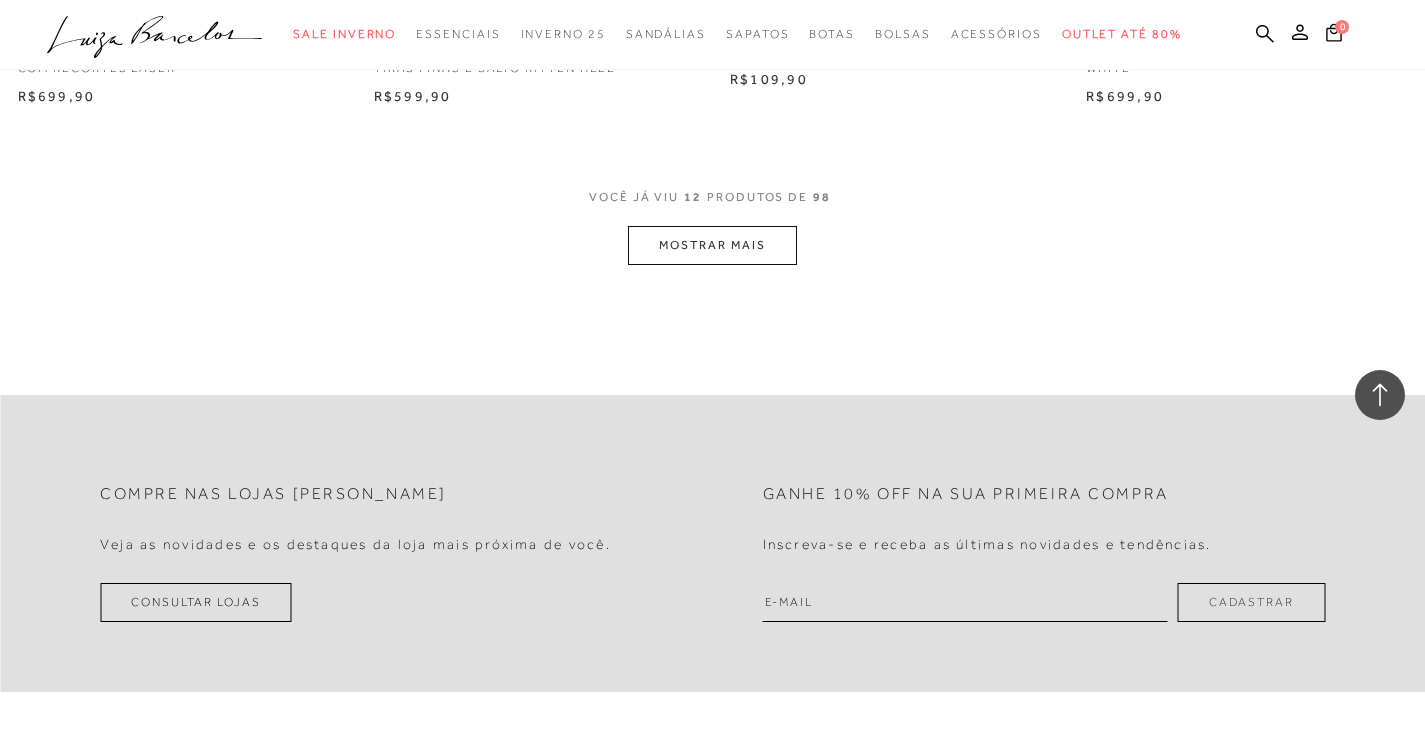 click on "MOSTRAR MAIS" at bounding box center [712, 245] 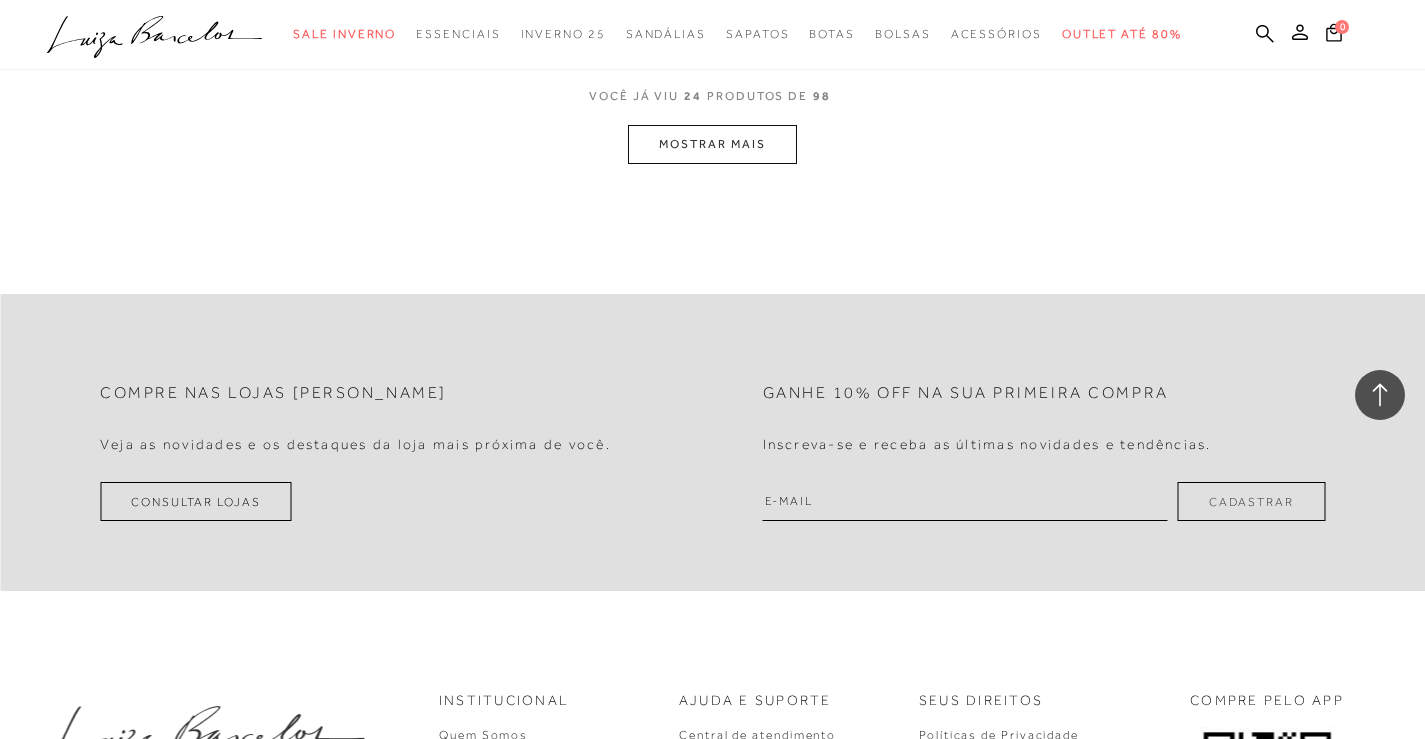 scroll, scrollTop: 3659, scrollLeft: 0, axis: vertical 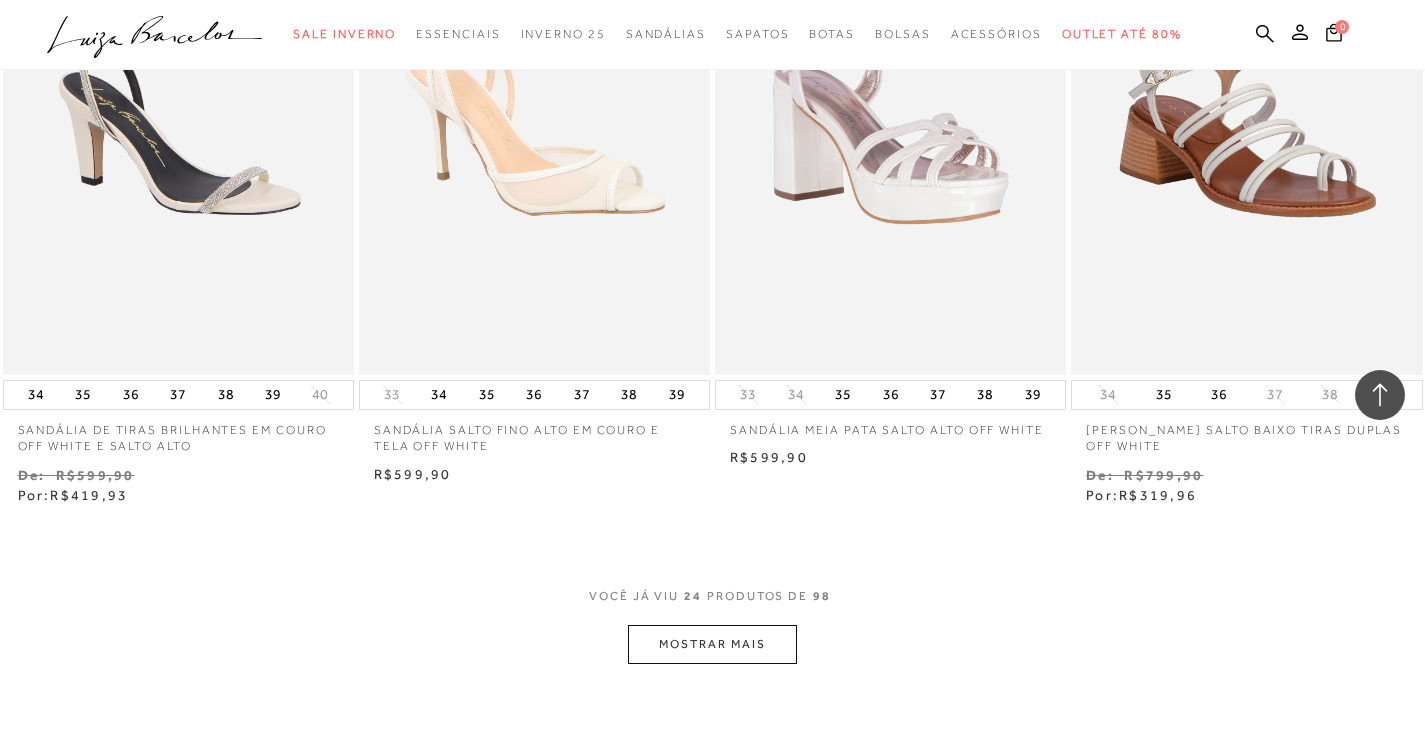 click on "MOSTRAR MAIS" at bounding box center [712, 644] 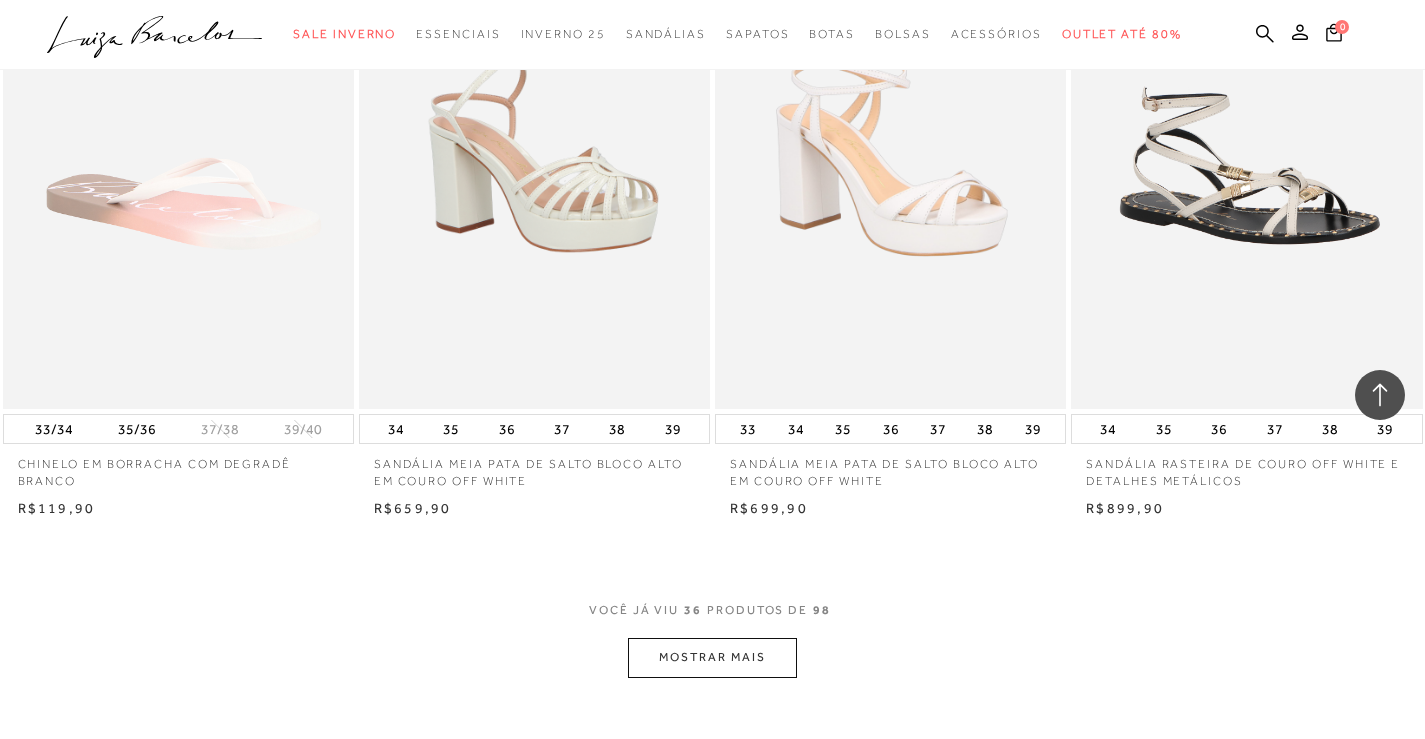 scroll, scrollTop: 5859, scrollLeft: 0, axis: vertical 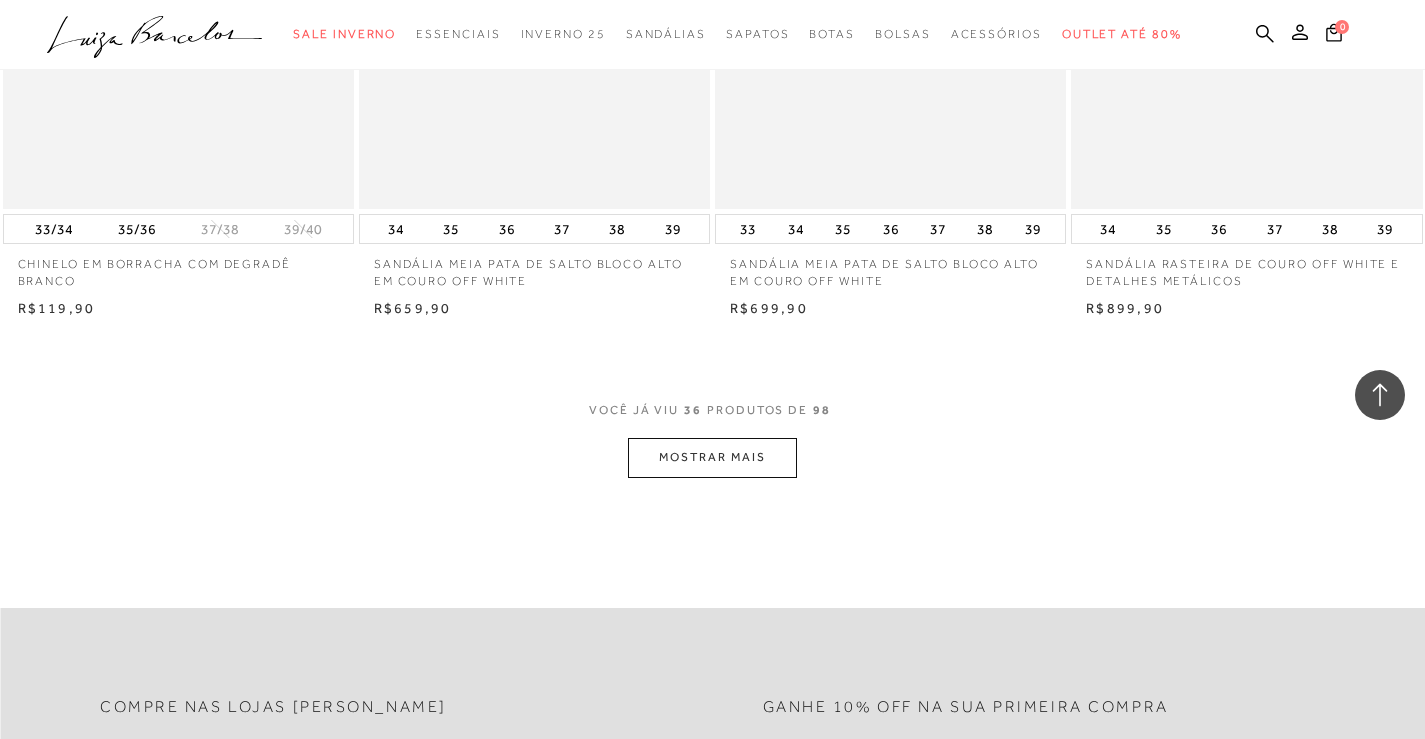 click on "MOSTRAR MAIS" at bounding box center (712, 457) 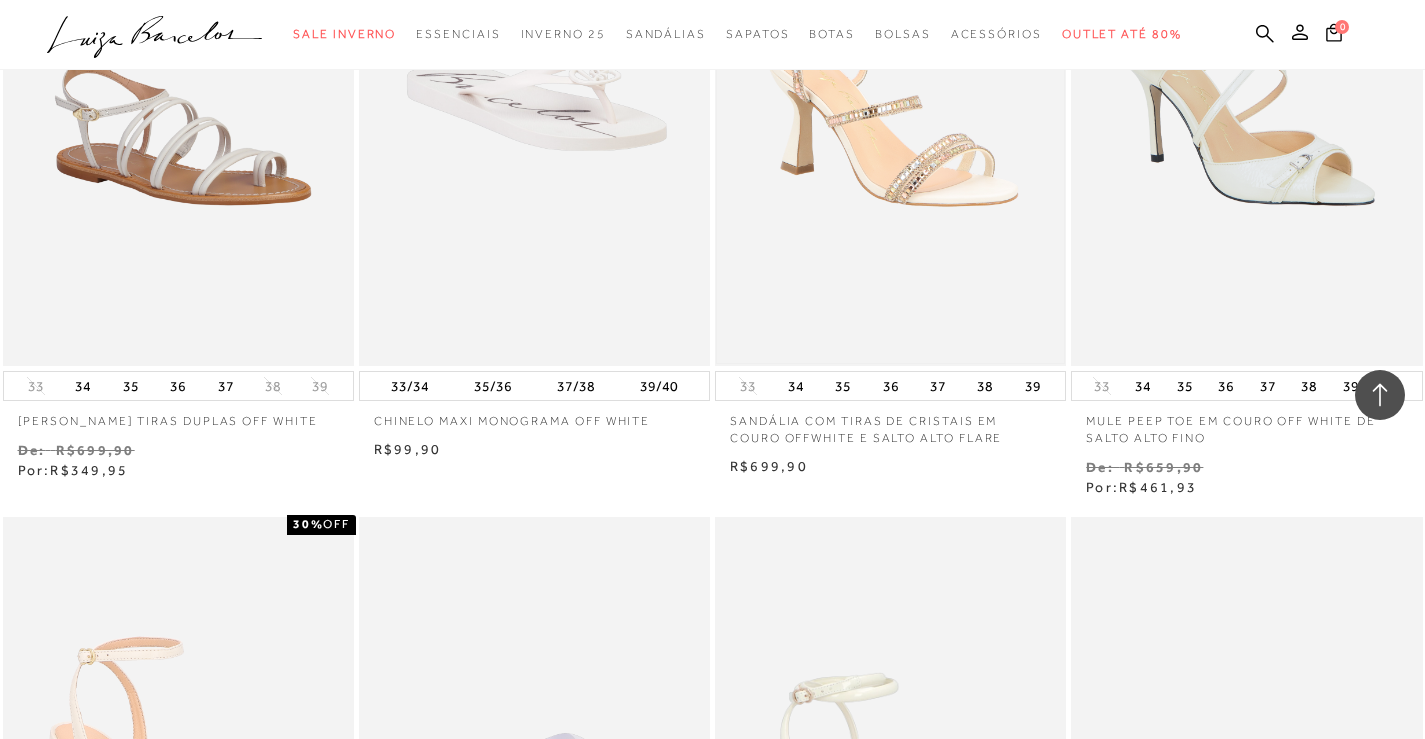 scroll, scrollTop: 6759, scrollLeft: 0, axis: vertical 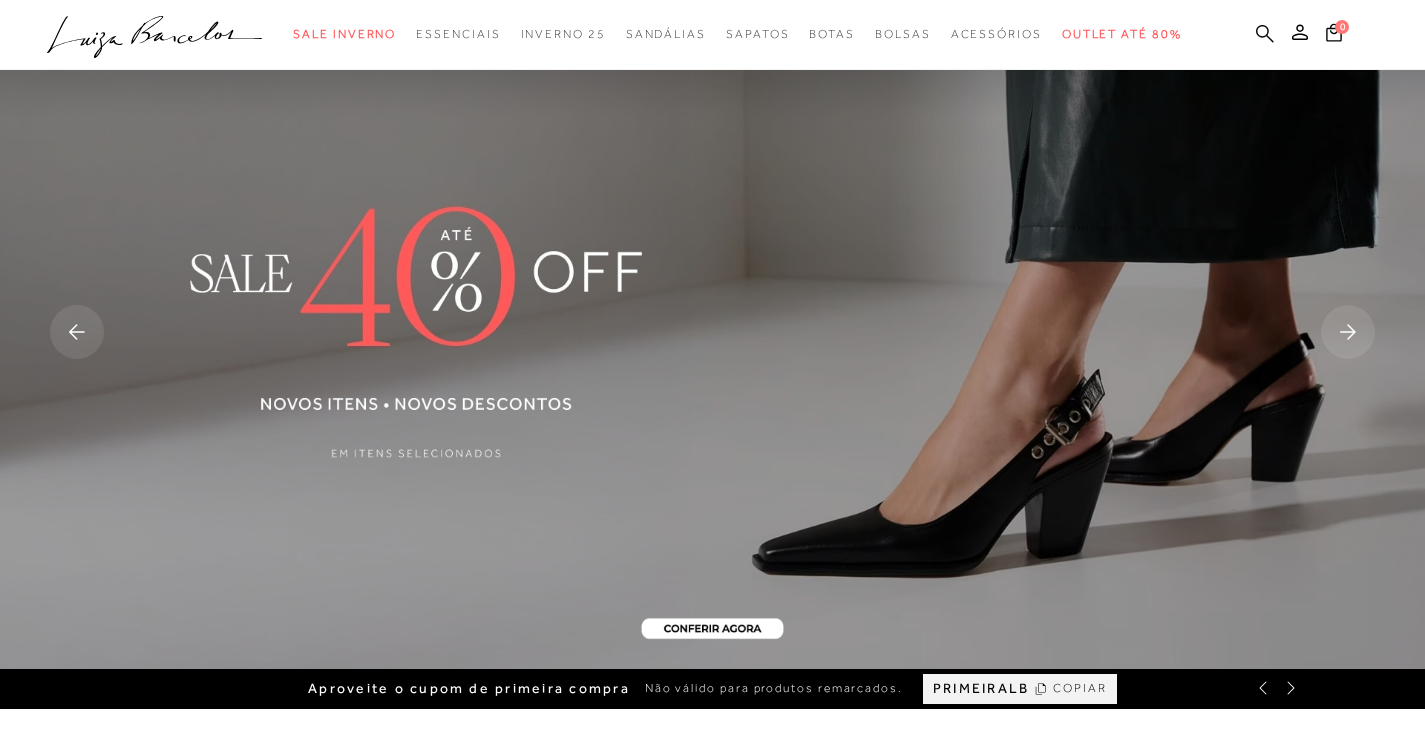 click 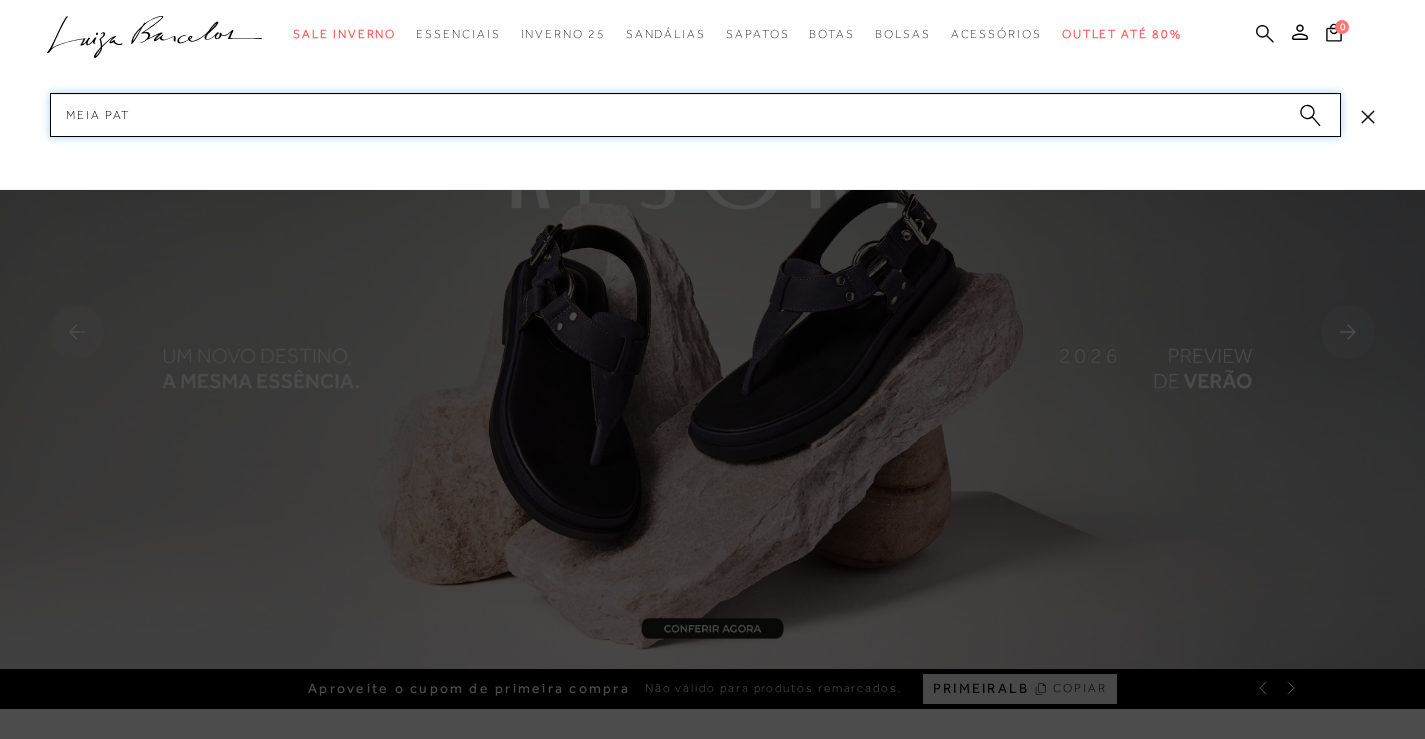type on "meia pata" 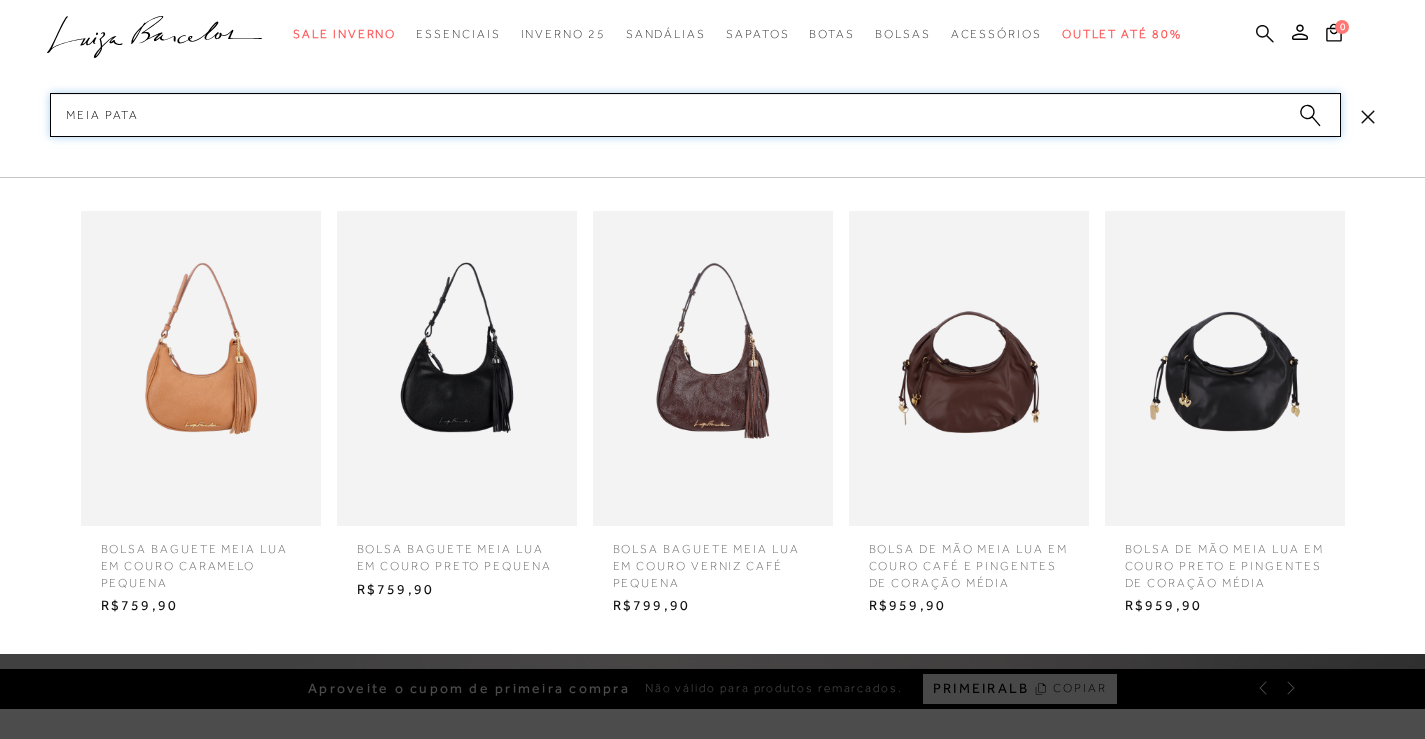 type 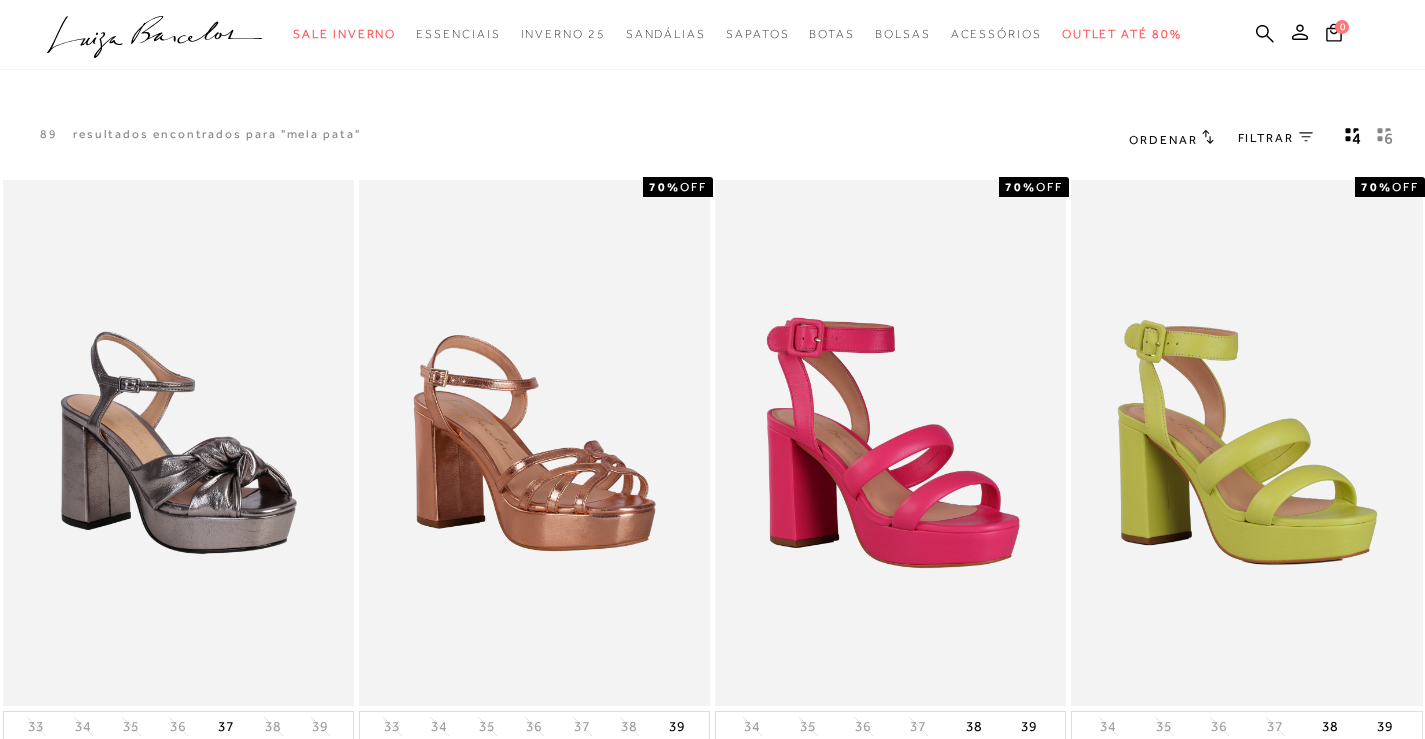 click on "FILTRAR" at bounding box center [1266, 138] 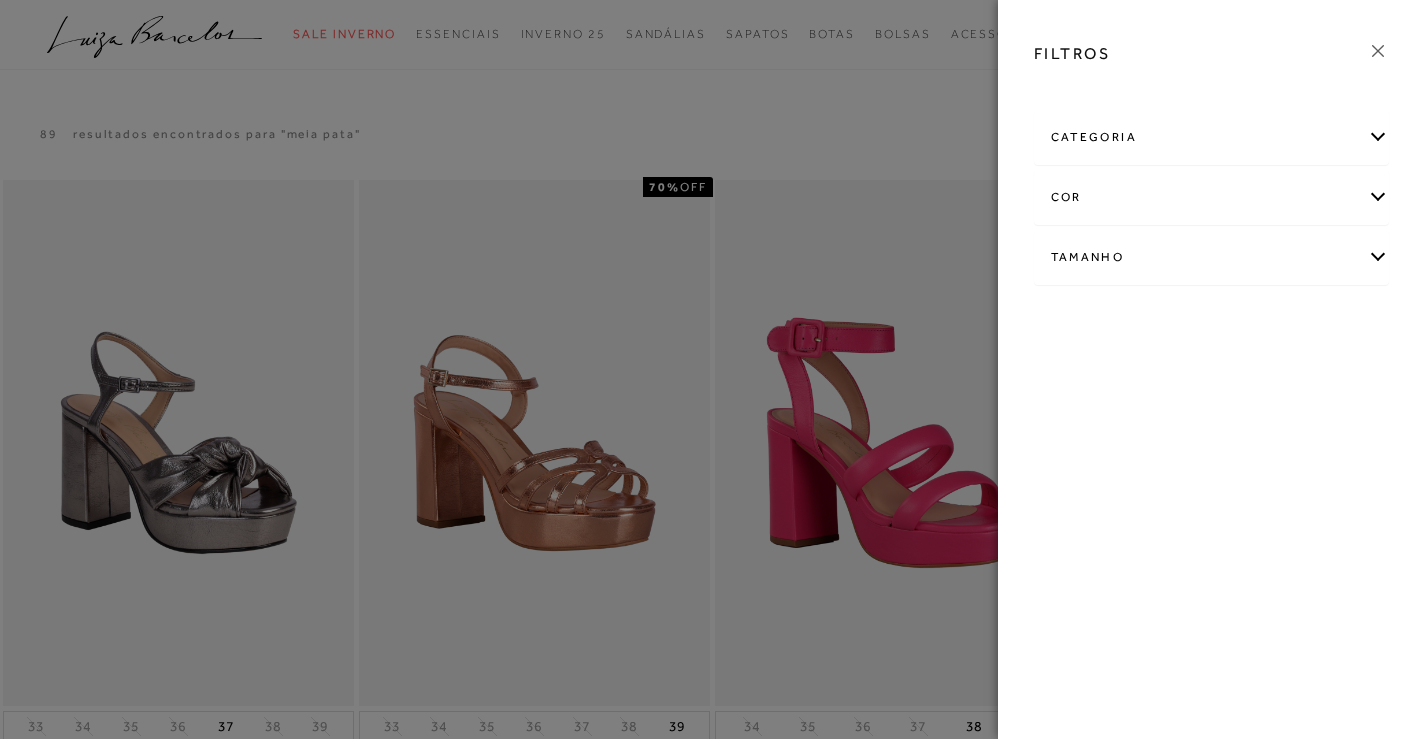click on "categoria" at bounding box center (1212, 137) 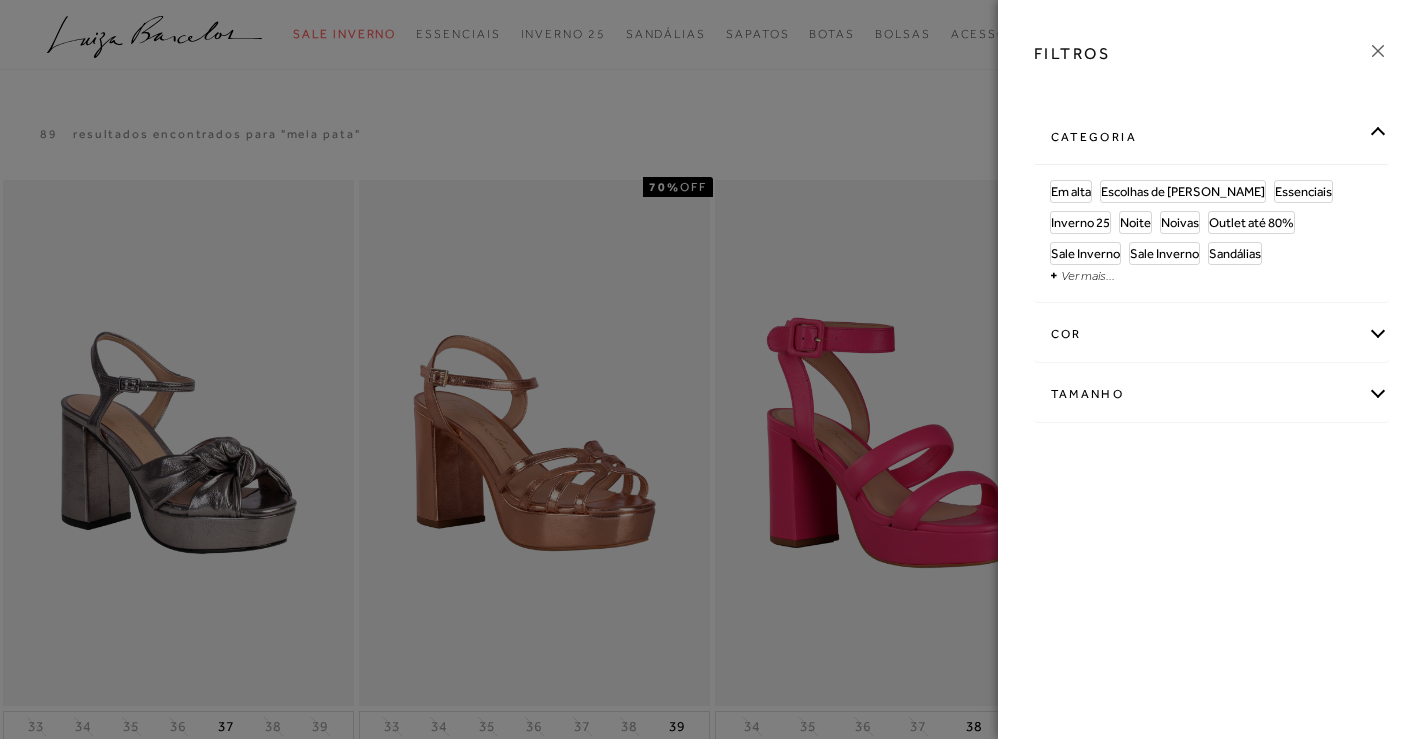 click on "cor" at bounding box center (1212, 334) 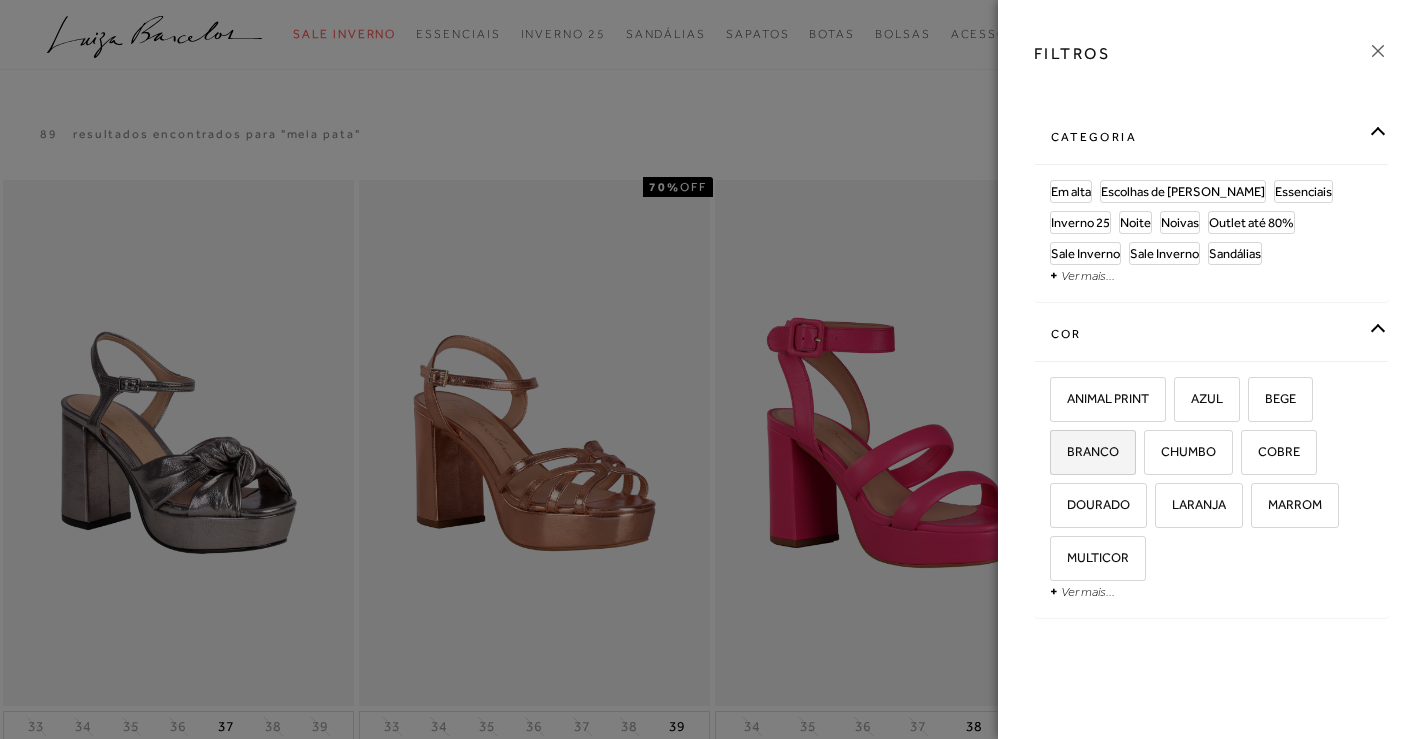 click on "BRANCO" at bounding box center (1085, 451) 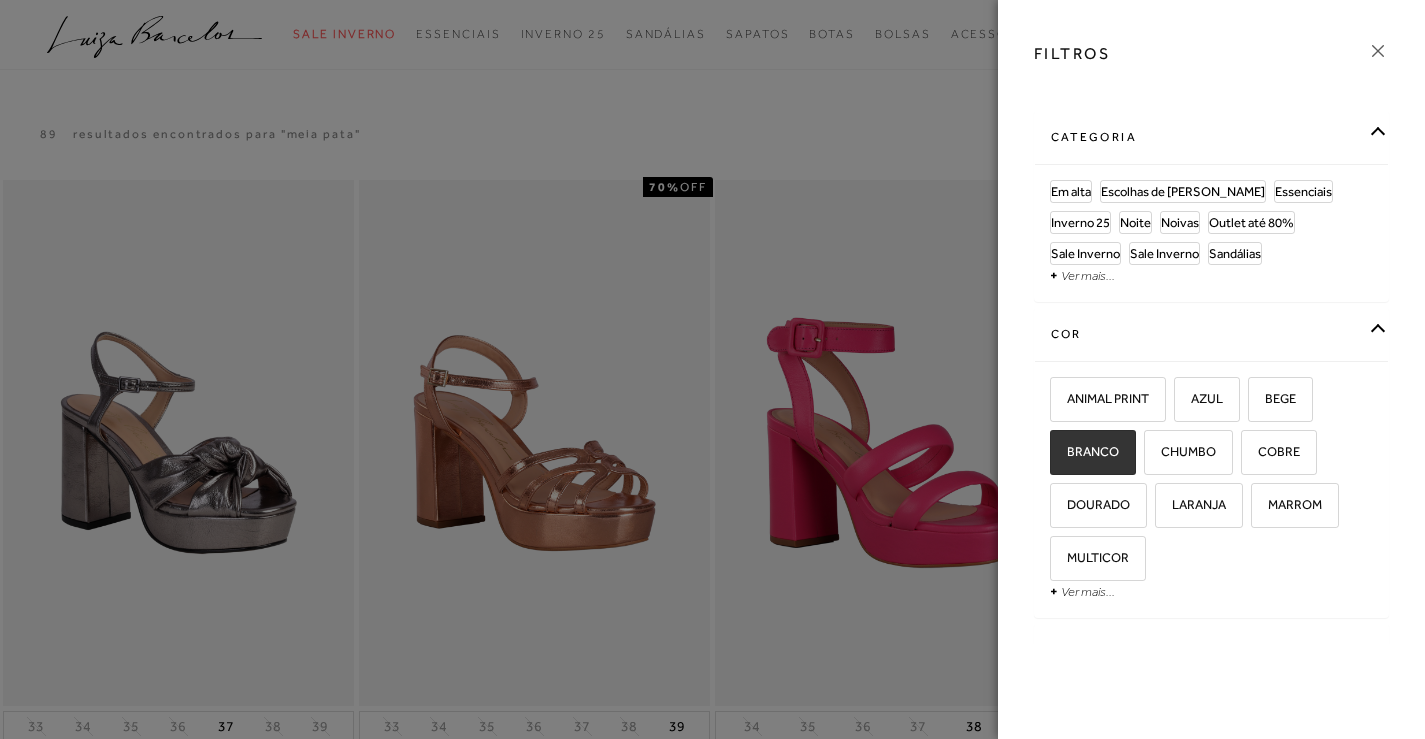checkbox on "true" 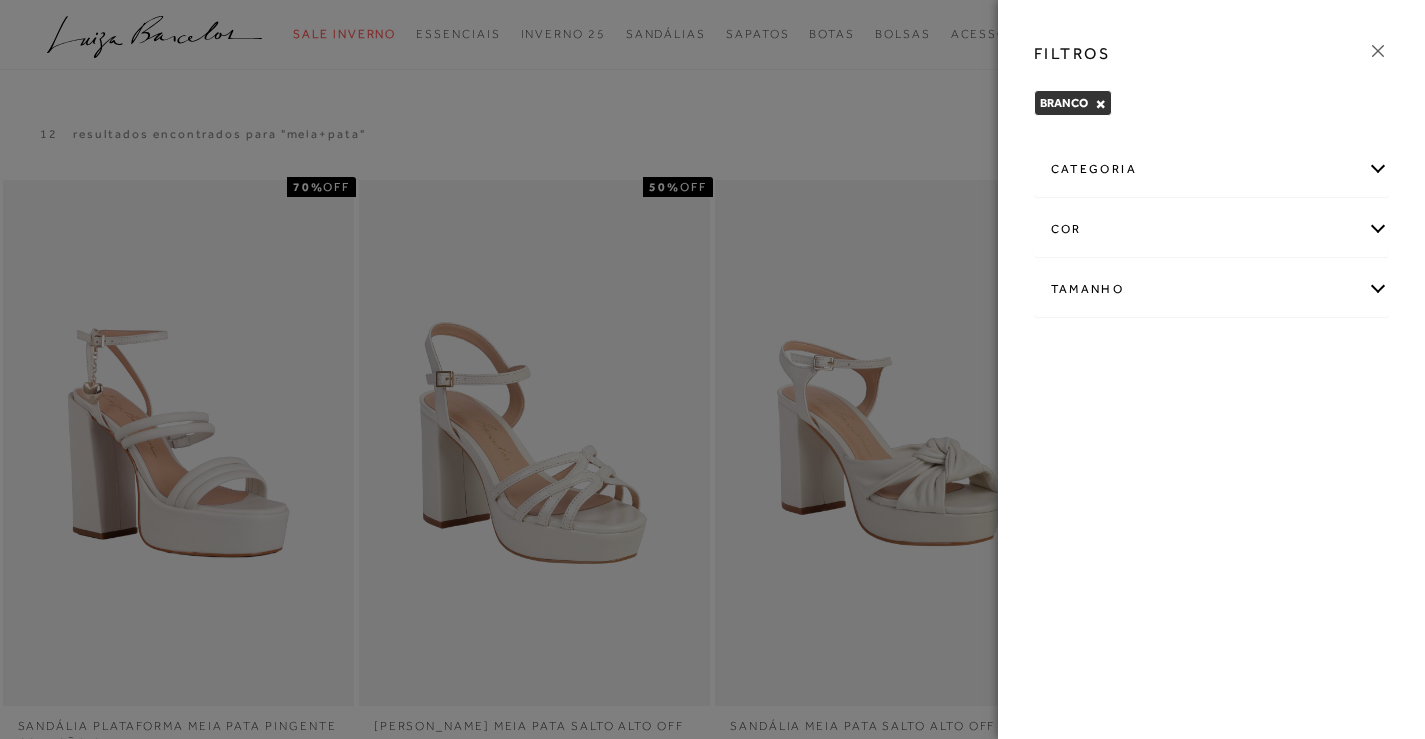 scroll, scrollTop: 0, scrollLeft: 0, axis: both 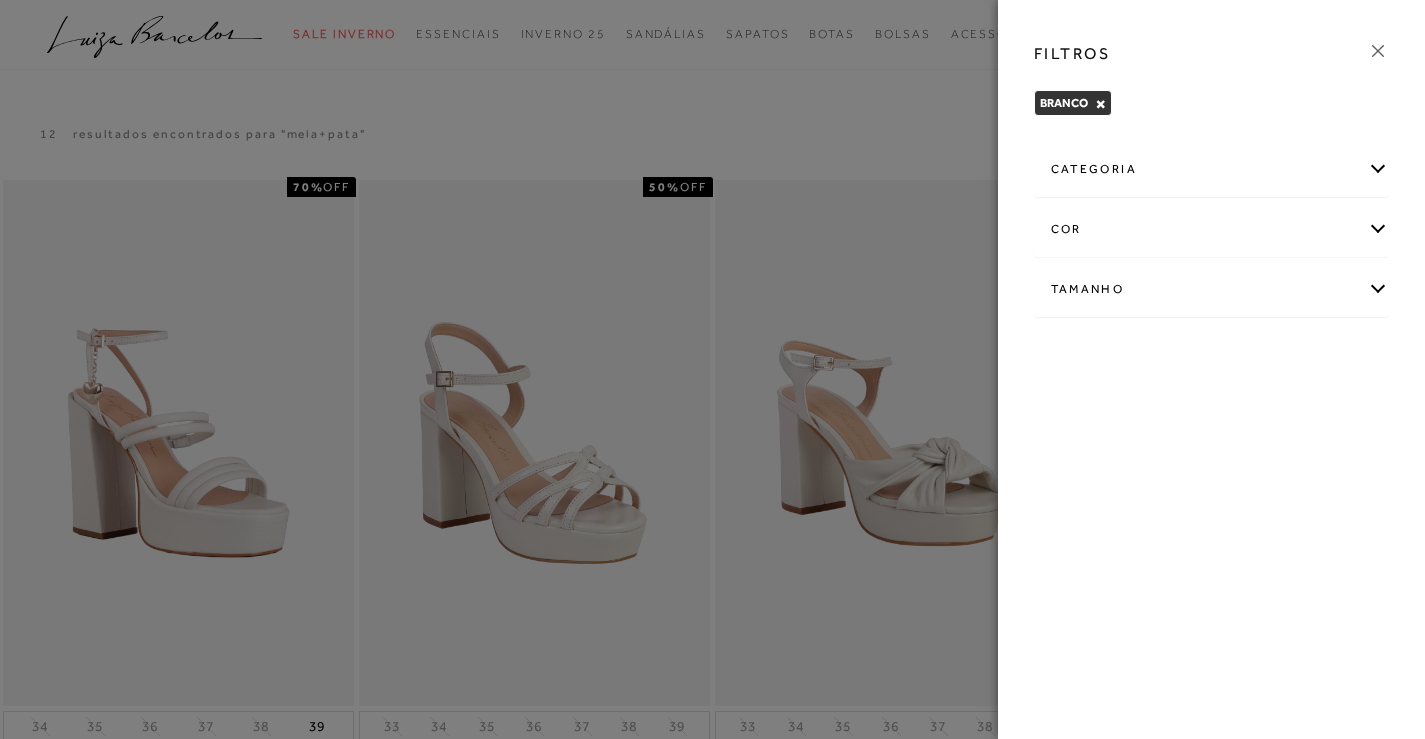 click on "Tamanho" at bounding box center (1212, 289) 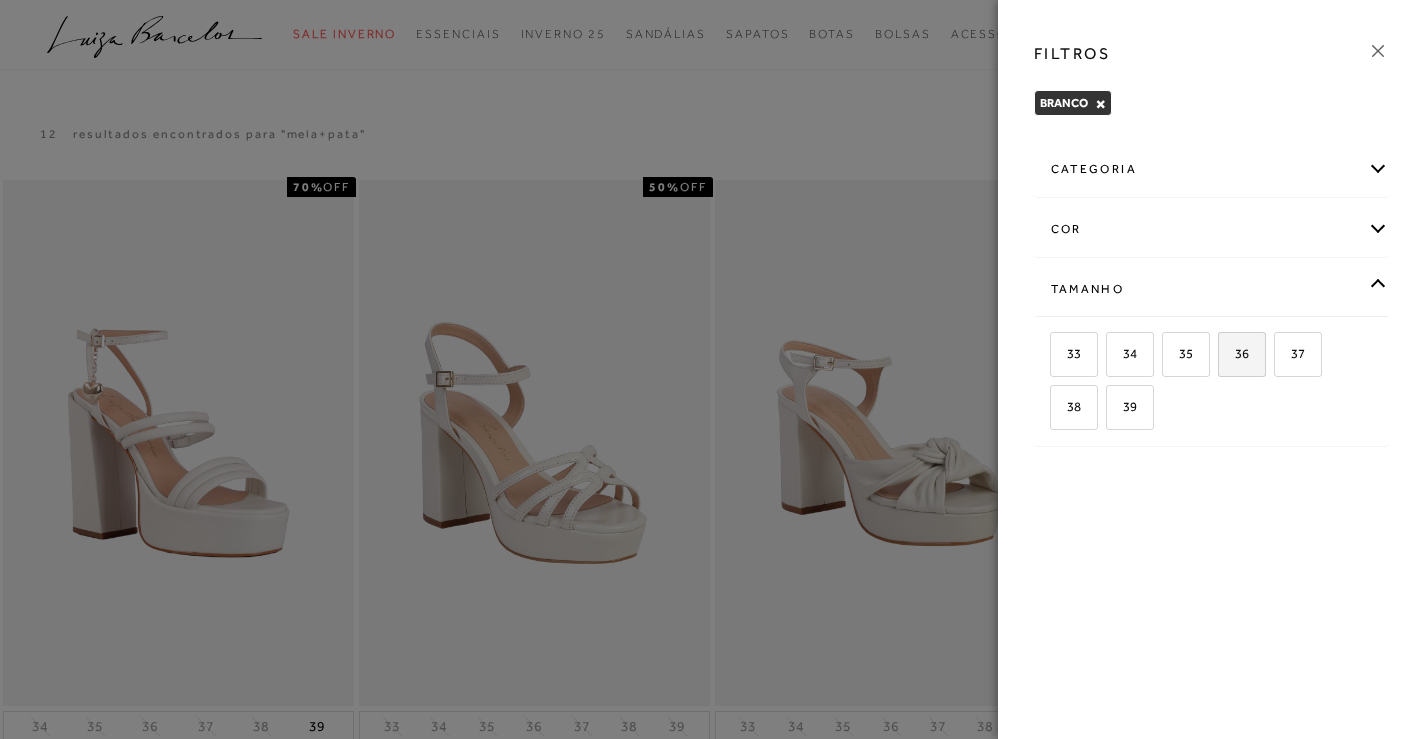 click on "36" at bounding box center (1234, 353) 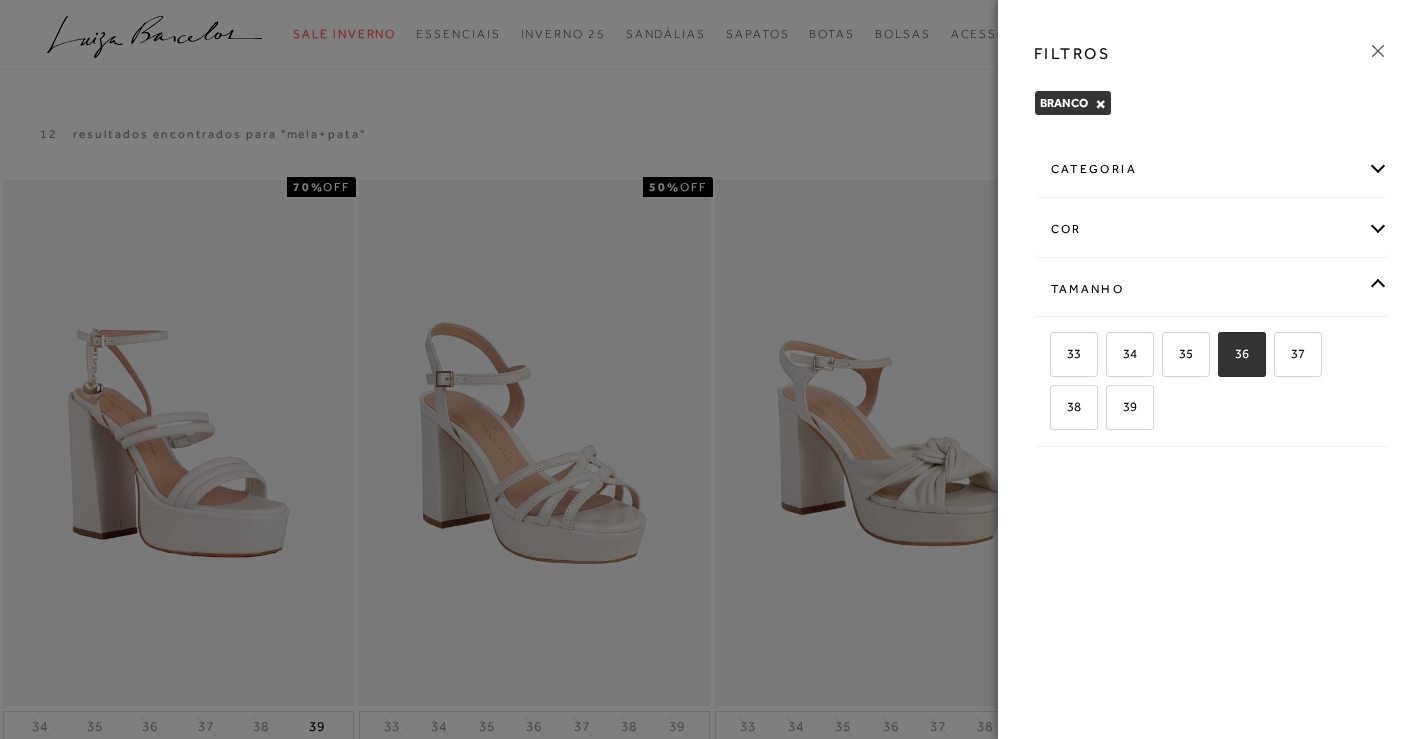 checkbox on "true" 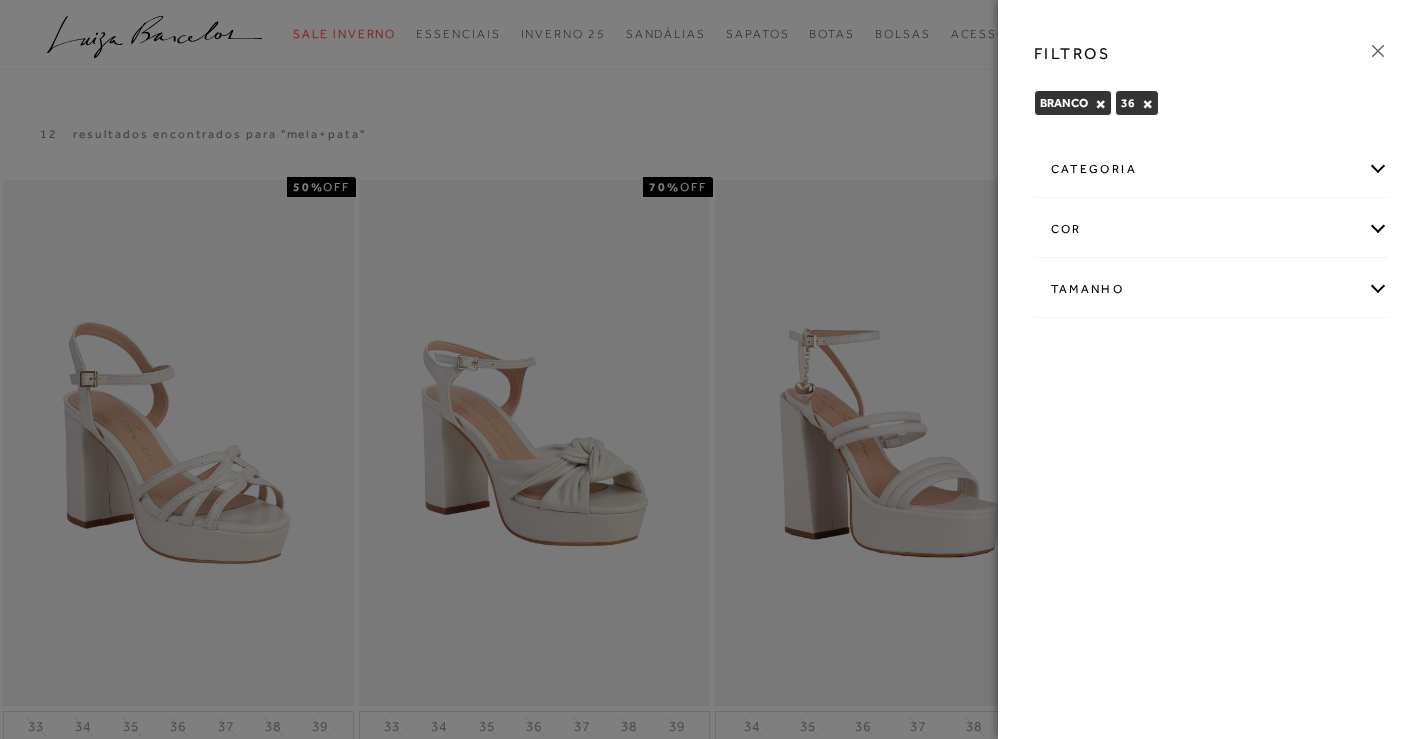click on "FILTROS" at bounding box center (1212, 54) 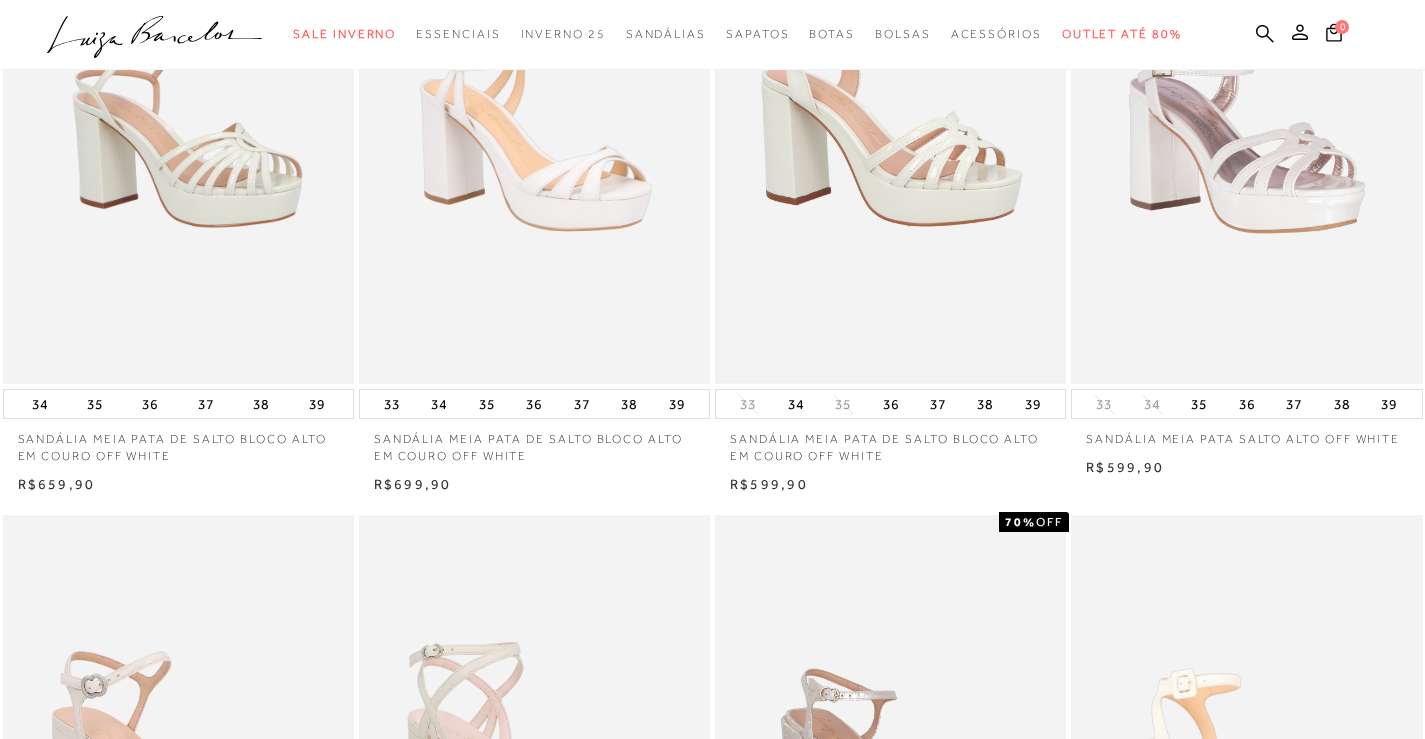 scroll, scrollTop: 900, scrollLeft: 0, axis: vertical 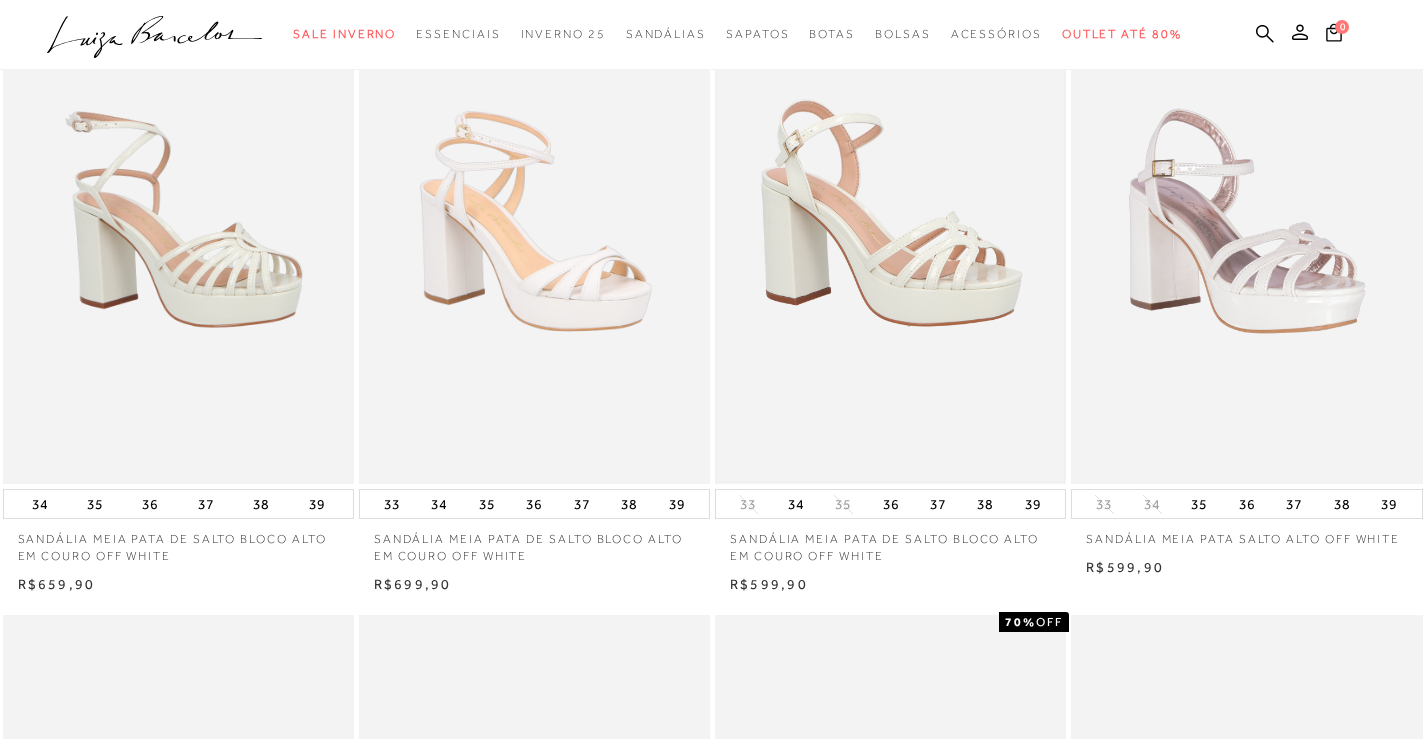 click at bounding box center [890, 221] 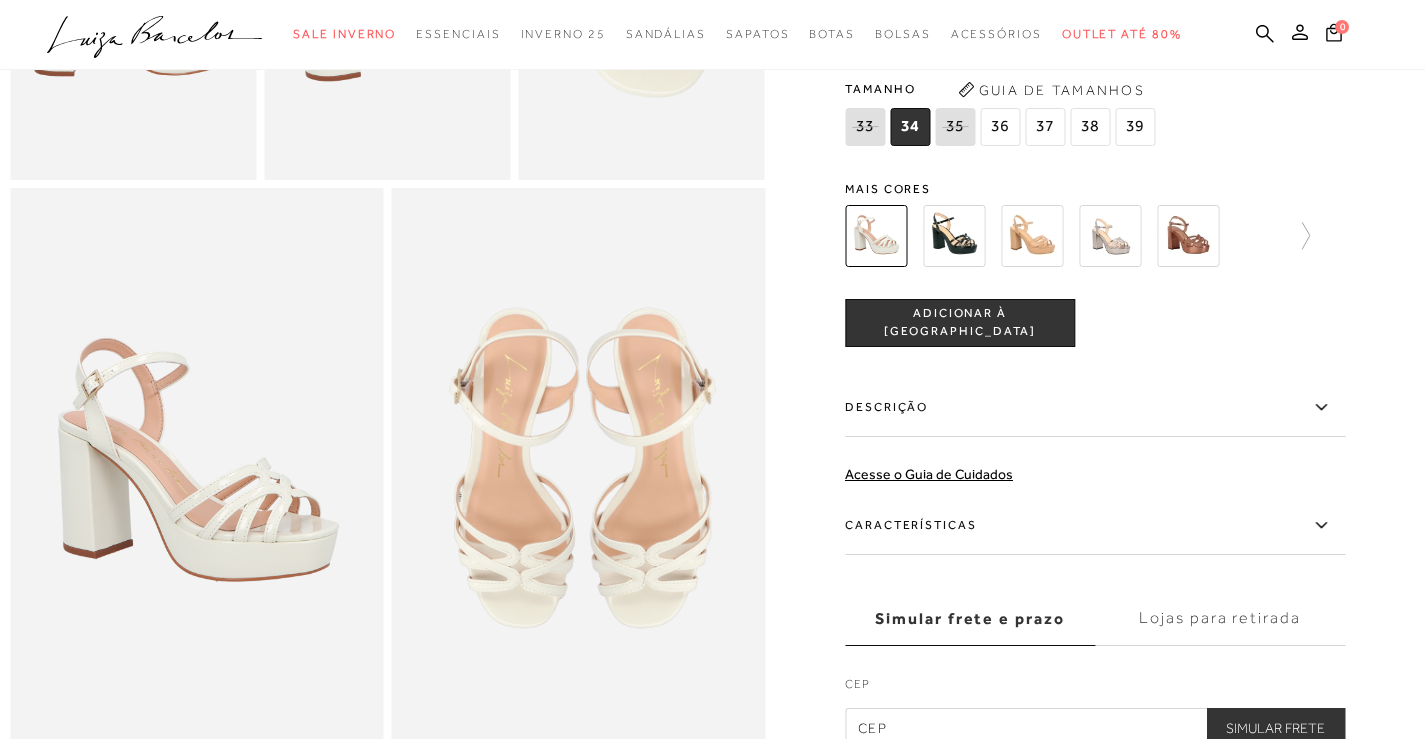 scroll, scrollTop: 1100, scrollLeft: 0, axis: vertical 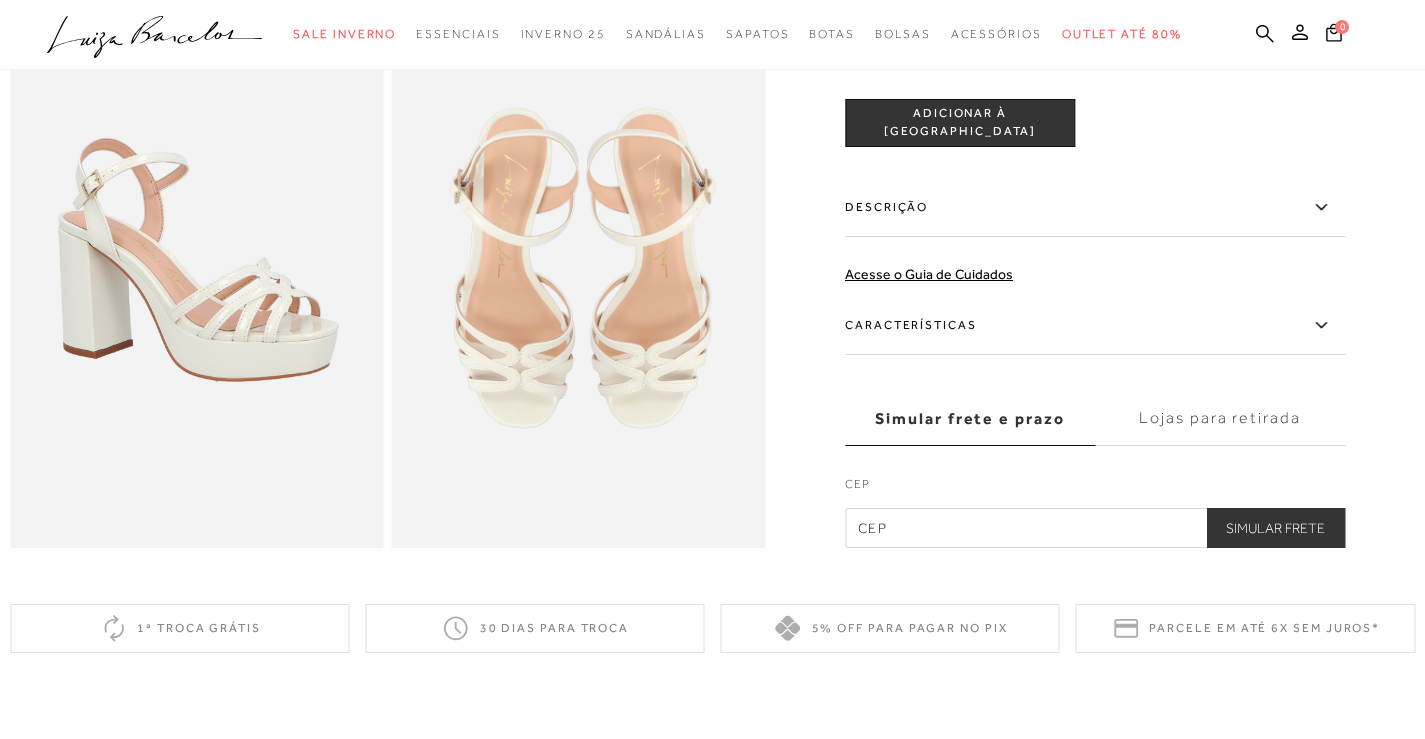 click on "Características" at bounding box center [1095, 326] 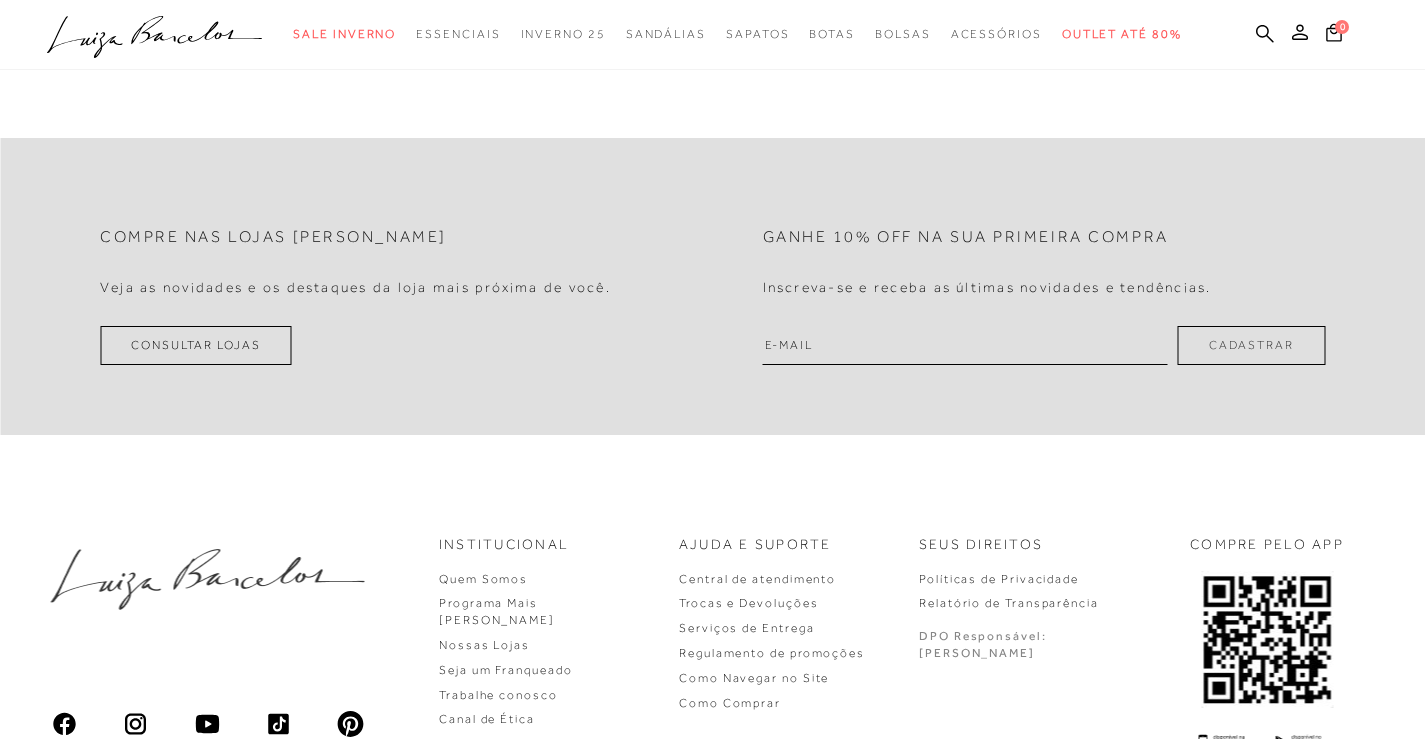 scroll, scrollTop: 0, scrollLeft: 0, axis: both 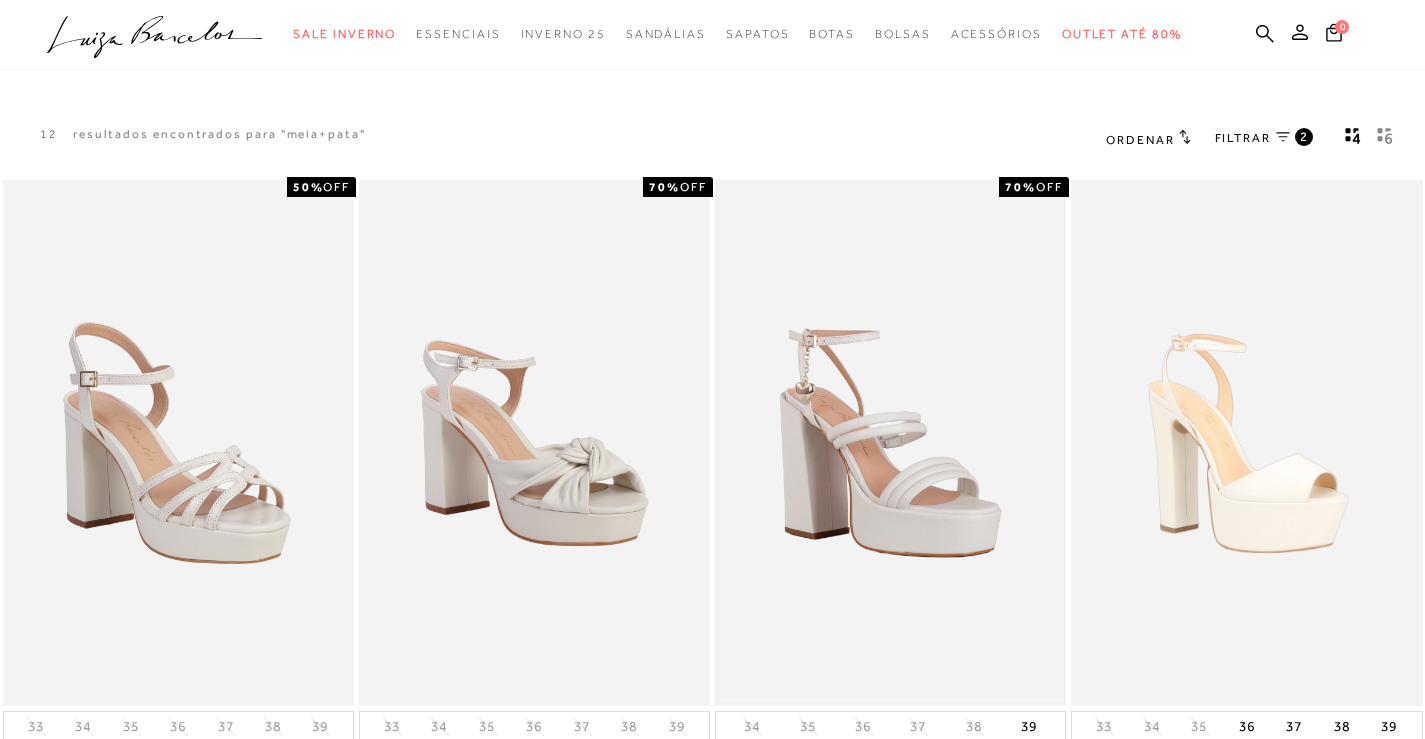 click at bounding box center (890, 443) 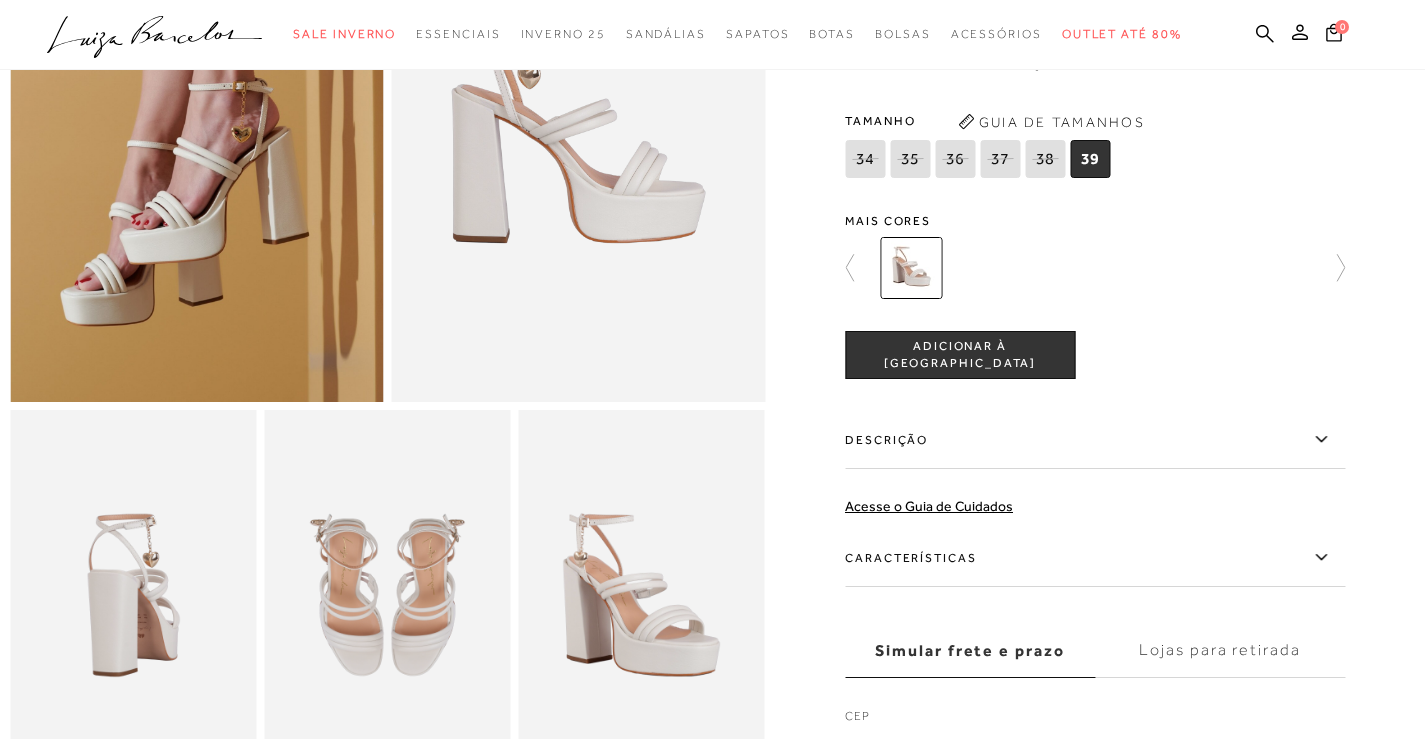 scroll, scrollTop: 500, scrollLeft: 0, axis: vertical 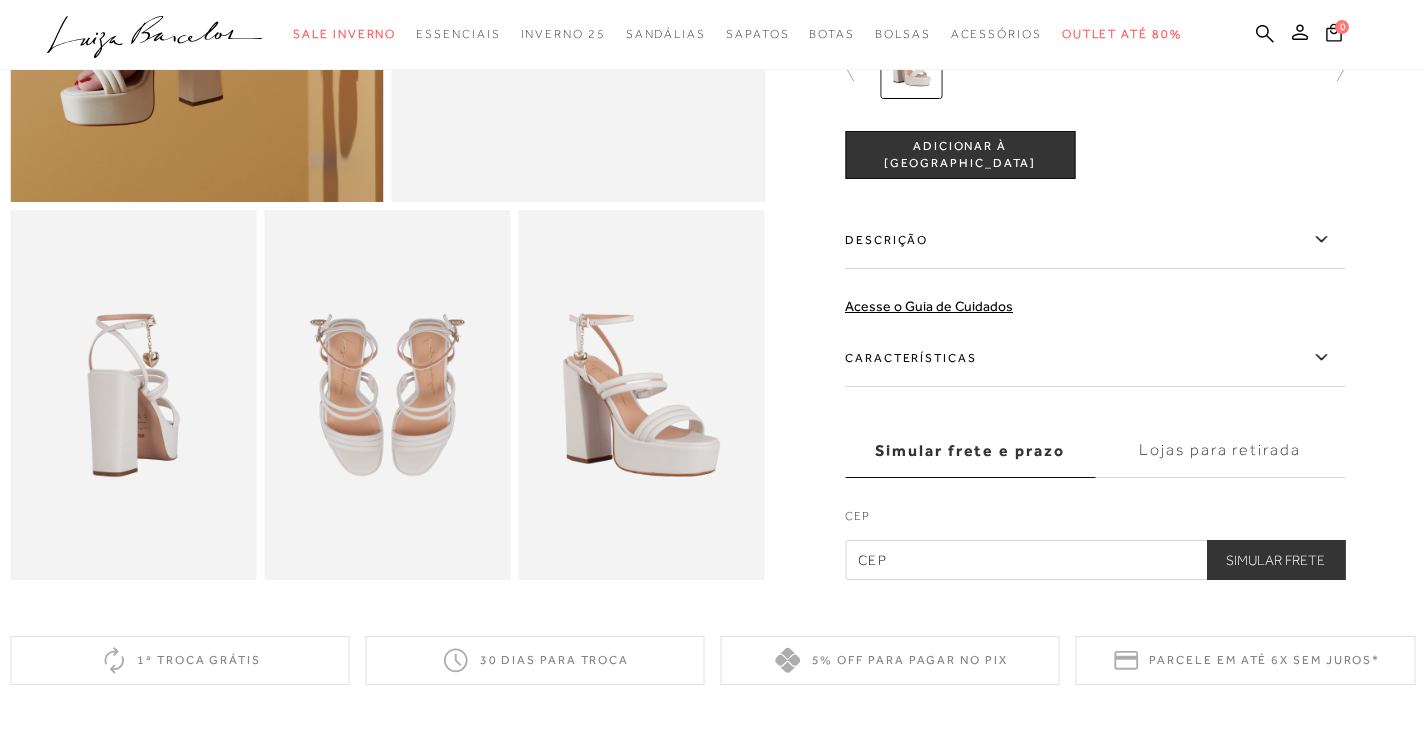 click on "Características" at bounding box center (1095, 358) 